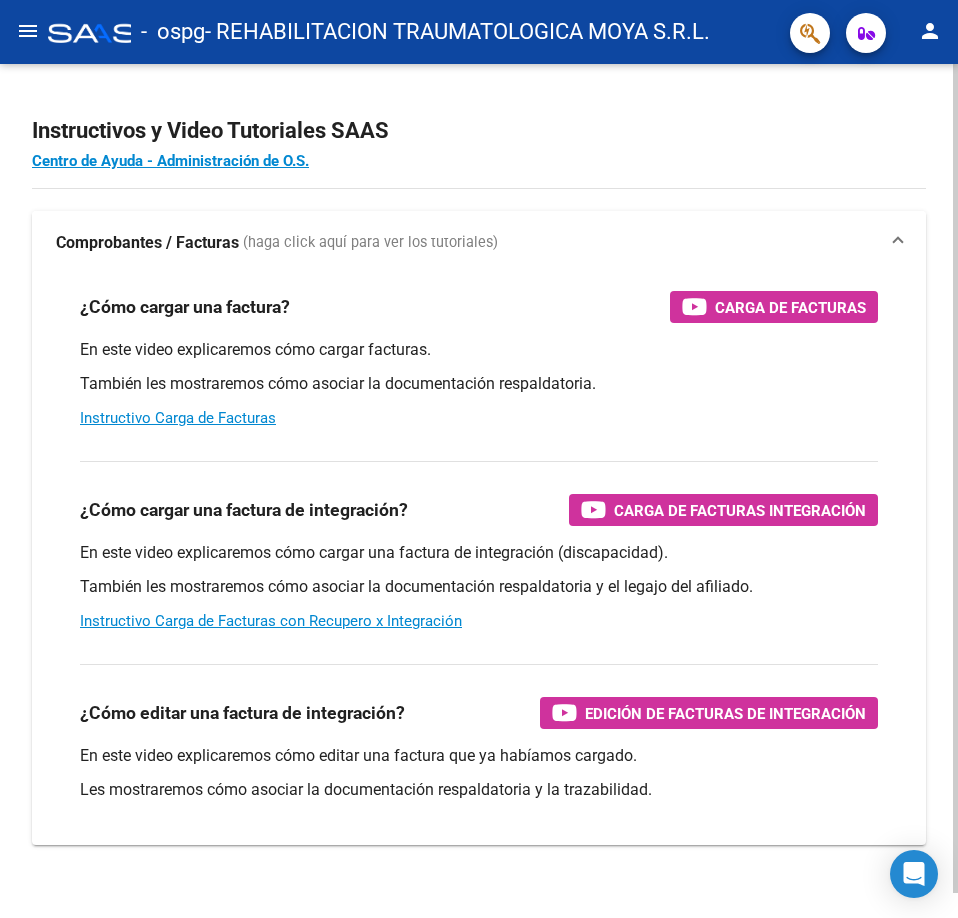 scroll, scrollTop: 0, scrollLeft: 0, axis: both 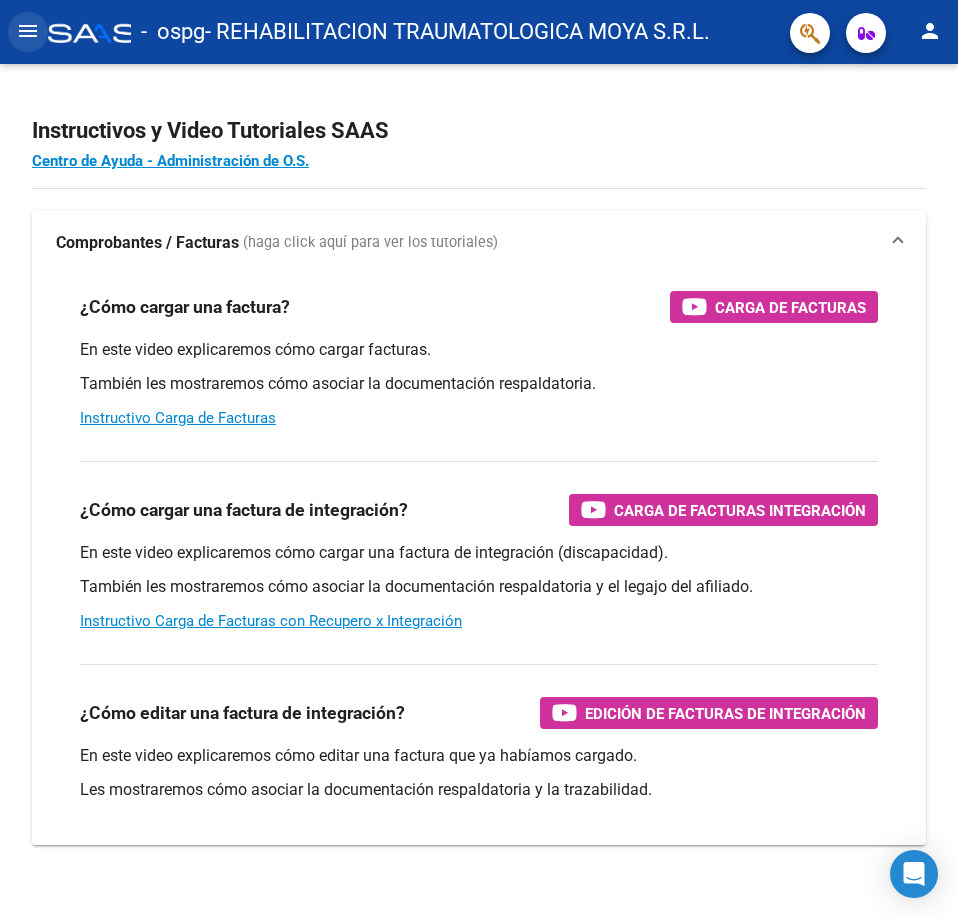 click on "menu" 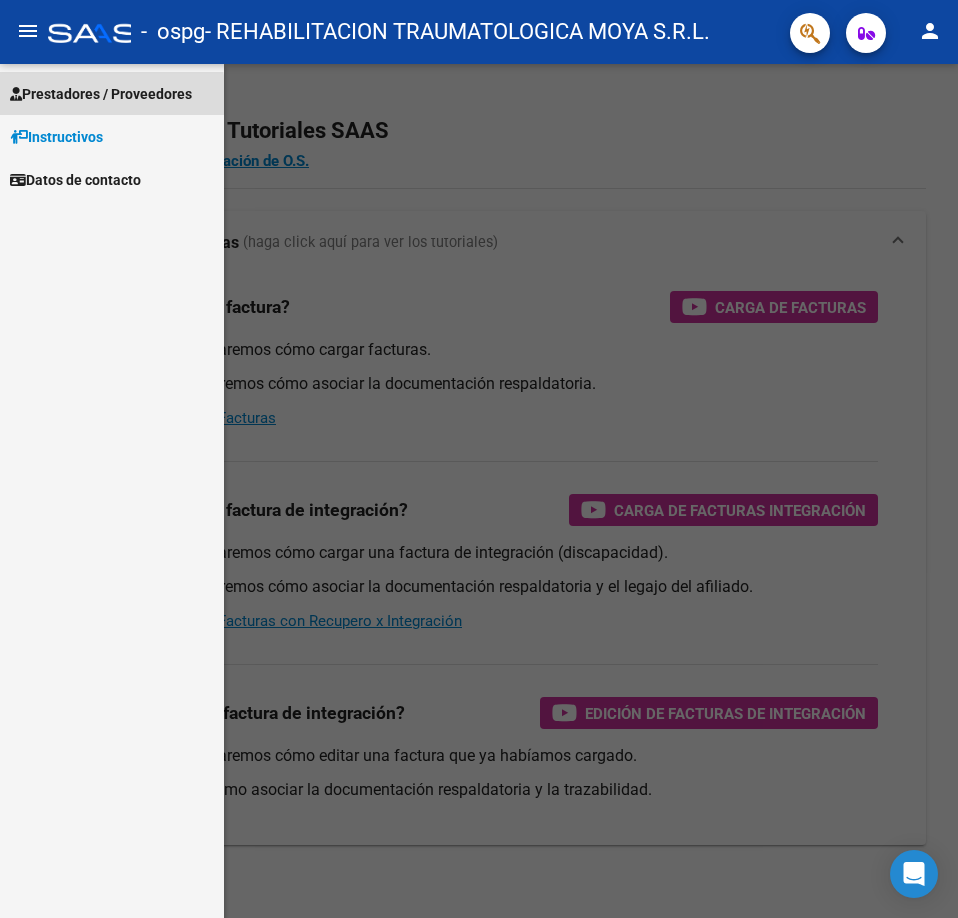 click on "Prestadores / Proveedores" at bounding box center [101, 94] 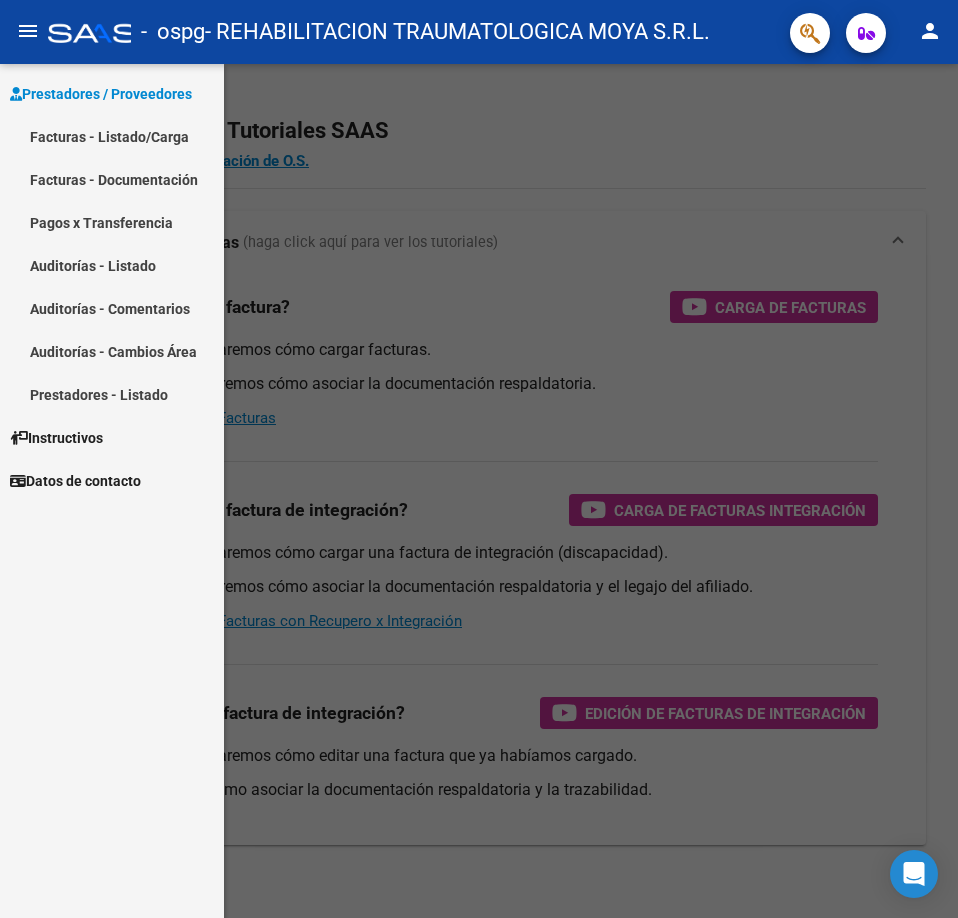 click on "Facturas - Listado/Carga" at bounding box center (112, 136) 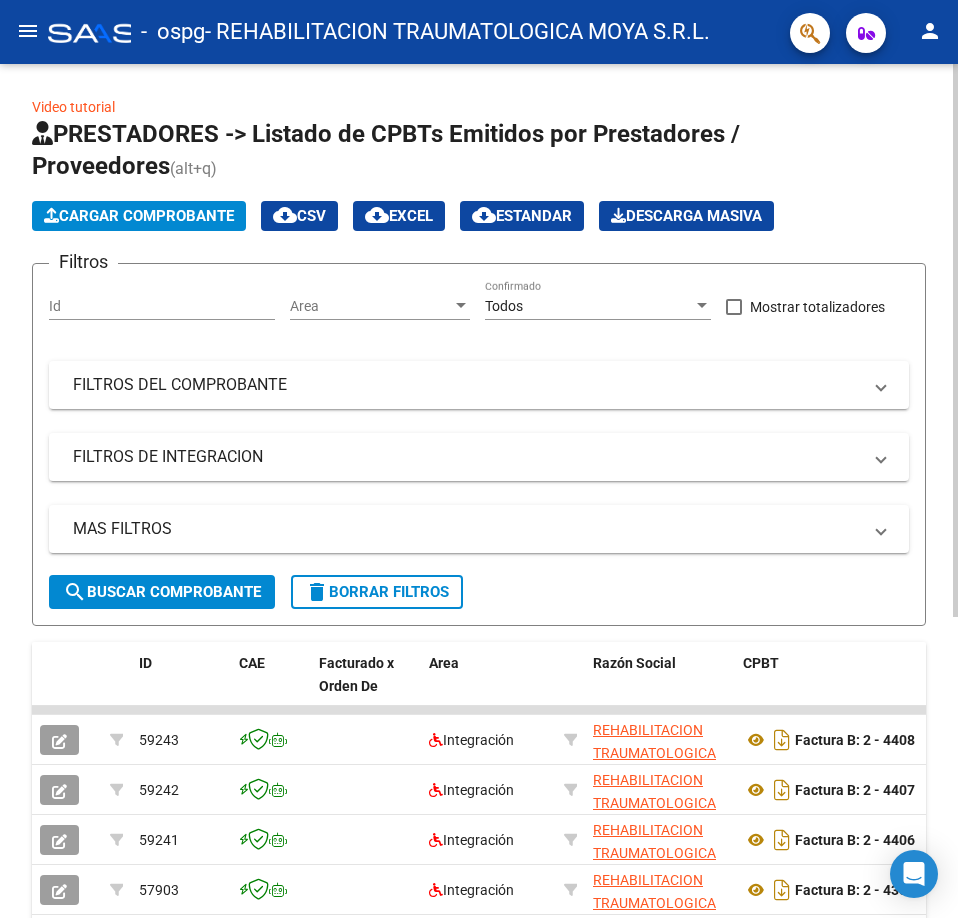 click on "Cargar Comprobante" 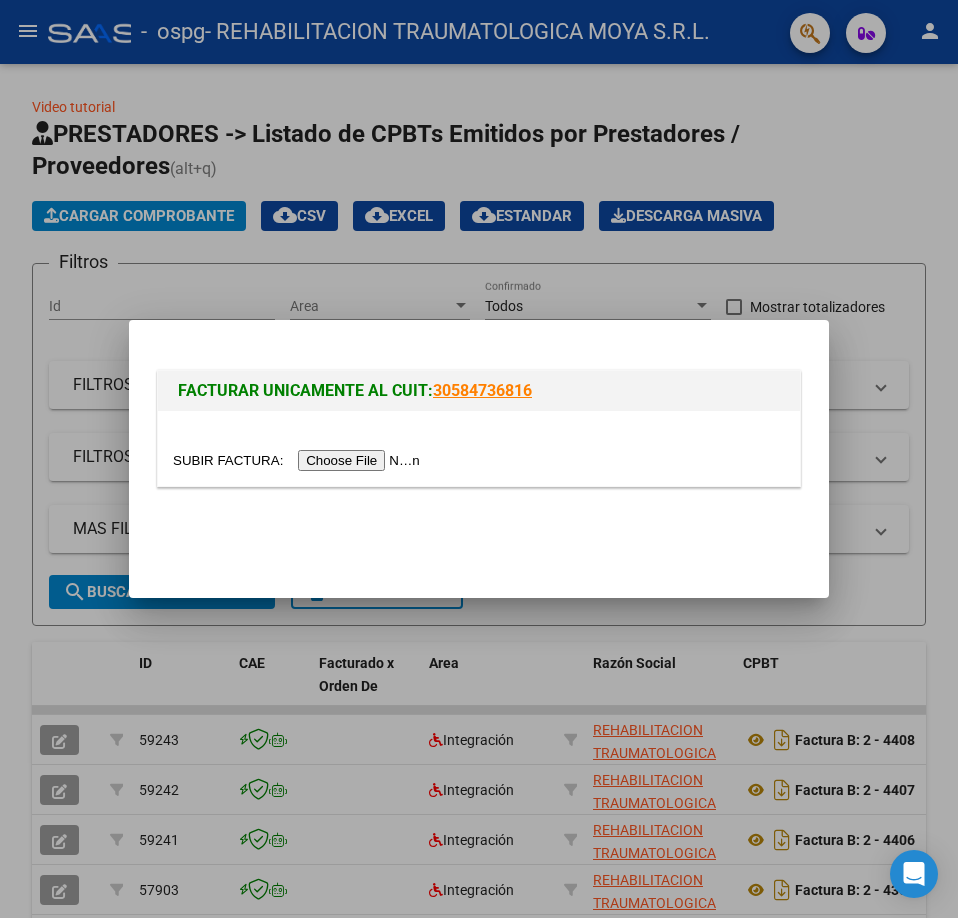 click at bounding box center [299, 460] 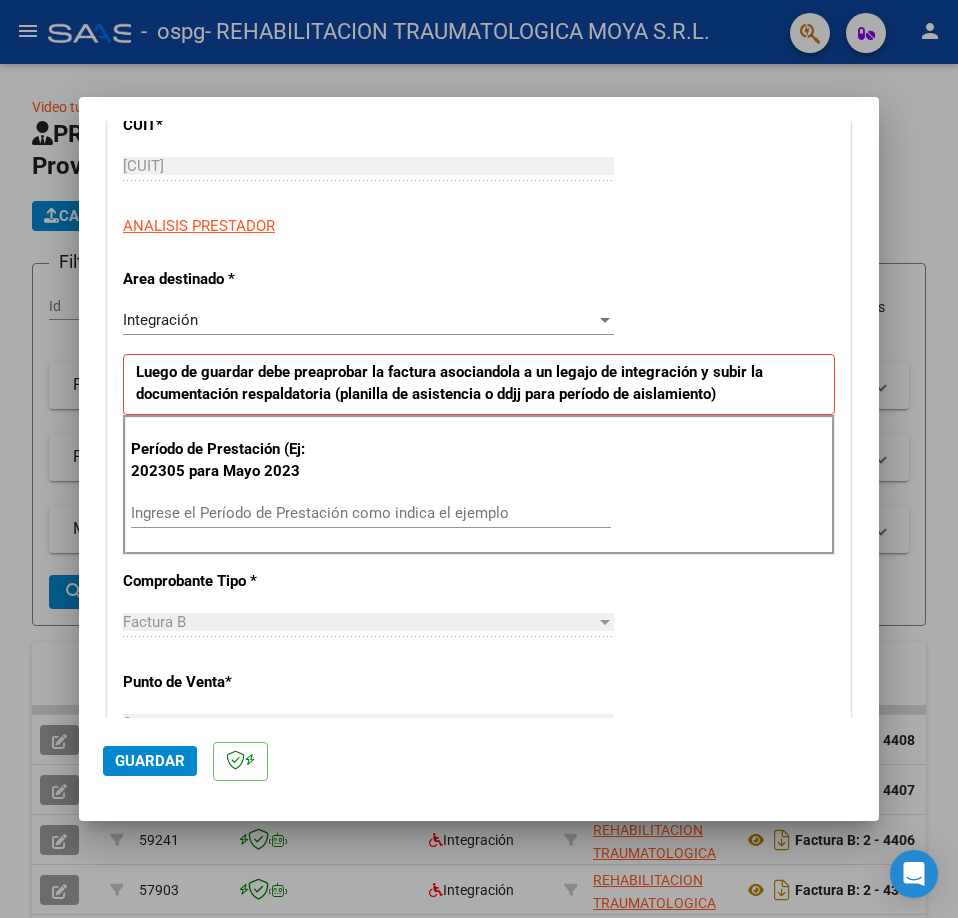 scroll, scrollTop: 300, scrollLeft: 0, axis: vertical 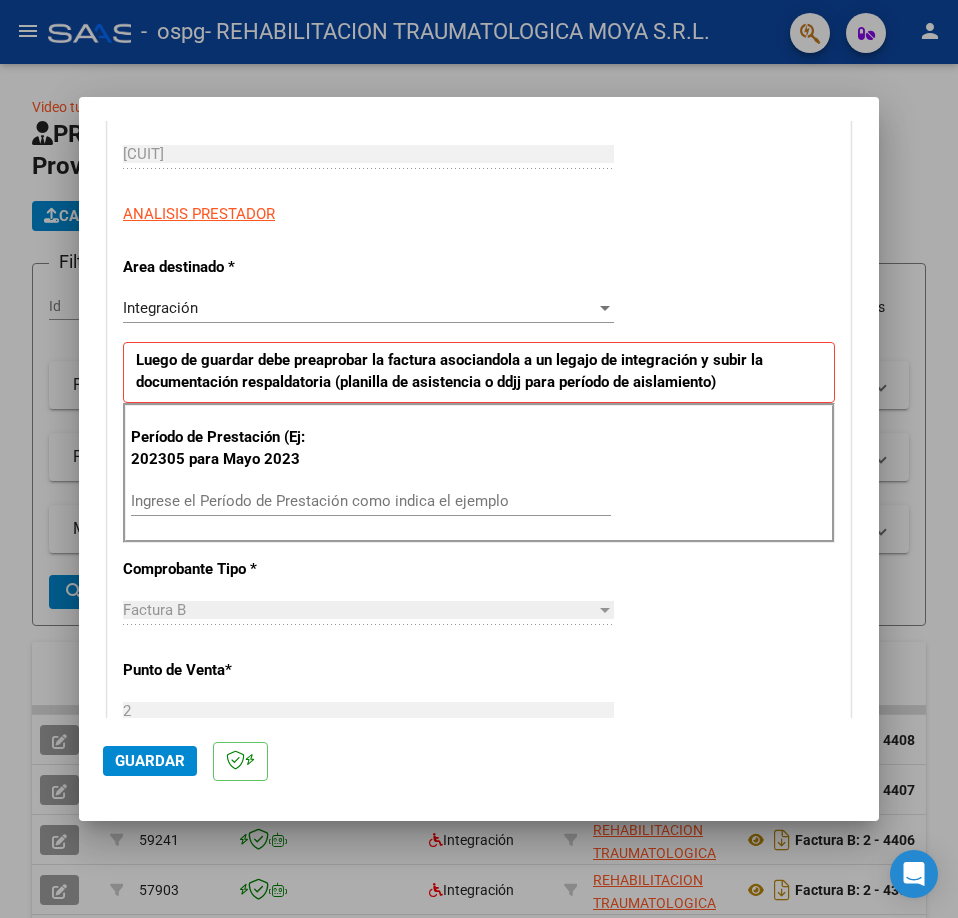 click on "Ingrese el Período de Prestación como indica el ejemplo" at bounding box center [371, 501] 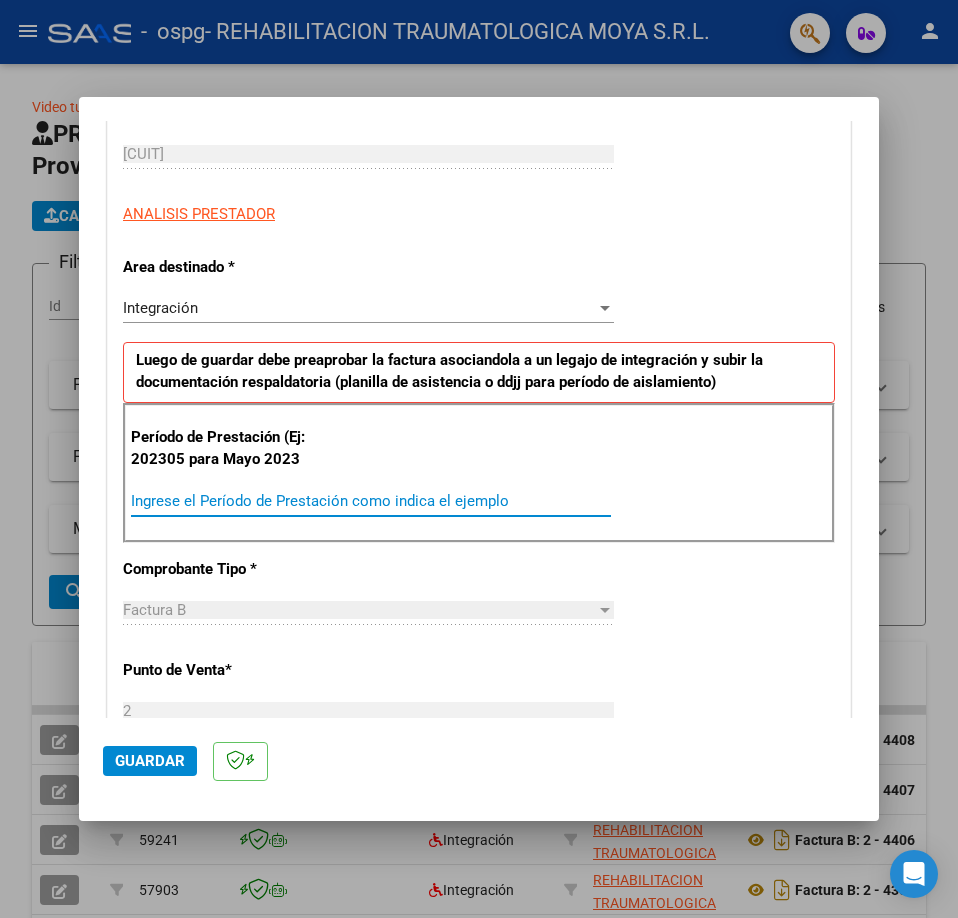 type on "0" 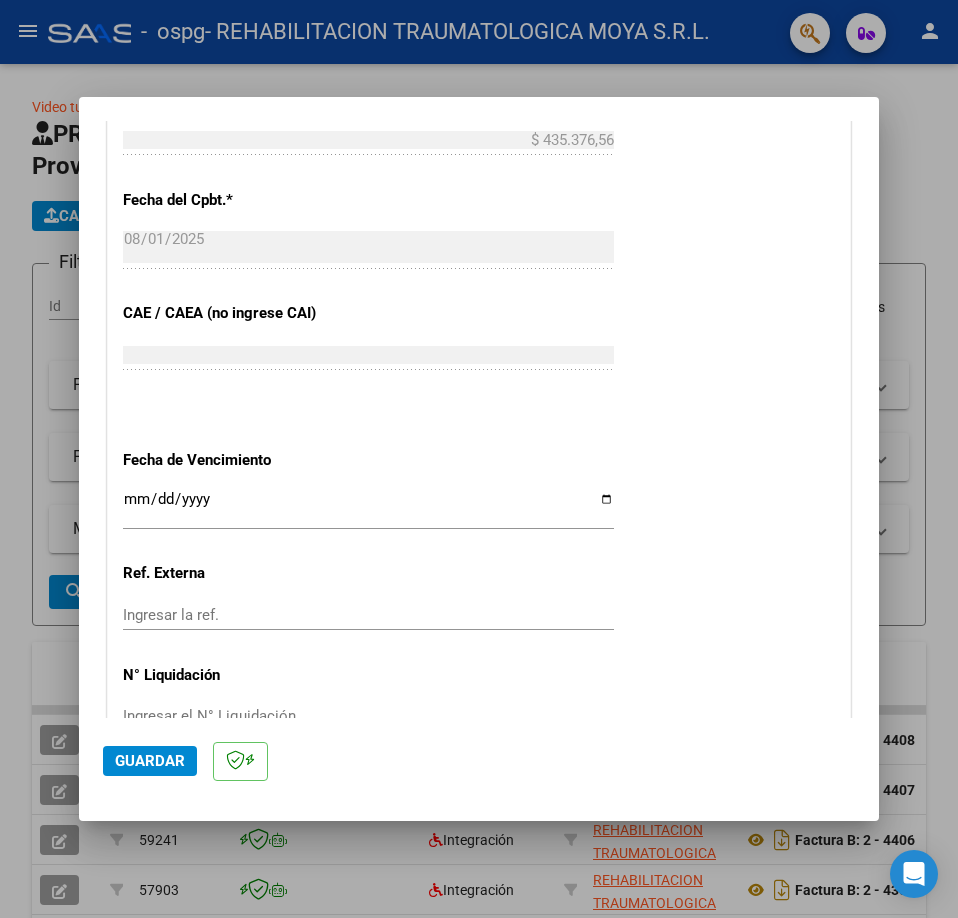 scroll, scrollTop: 1100, scrollLeft: 0, axis: vertical 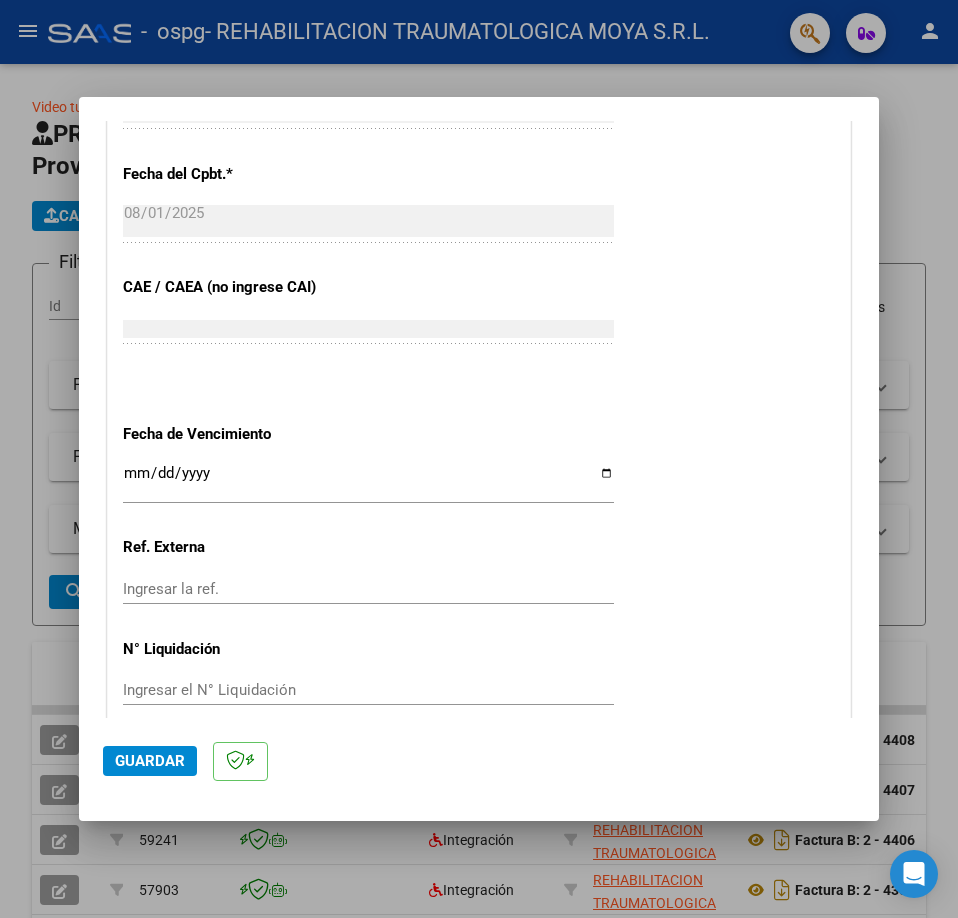 type on "202507" 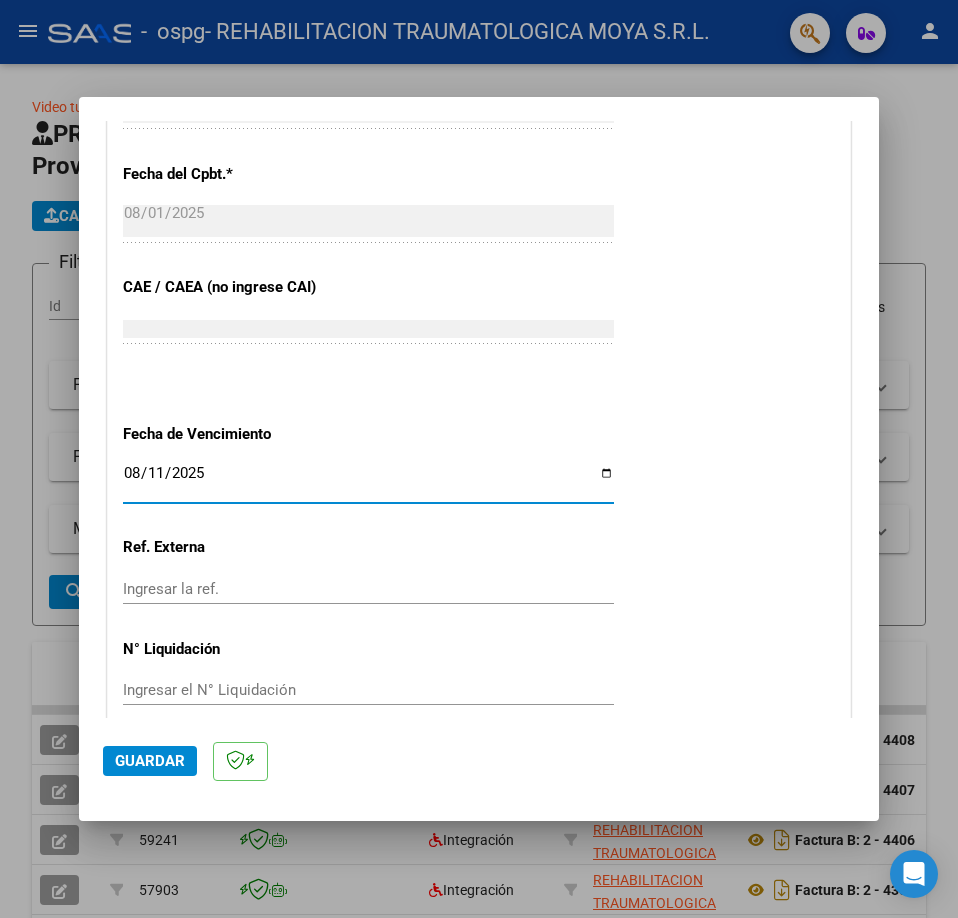 type on "2025-08-11" 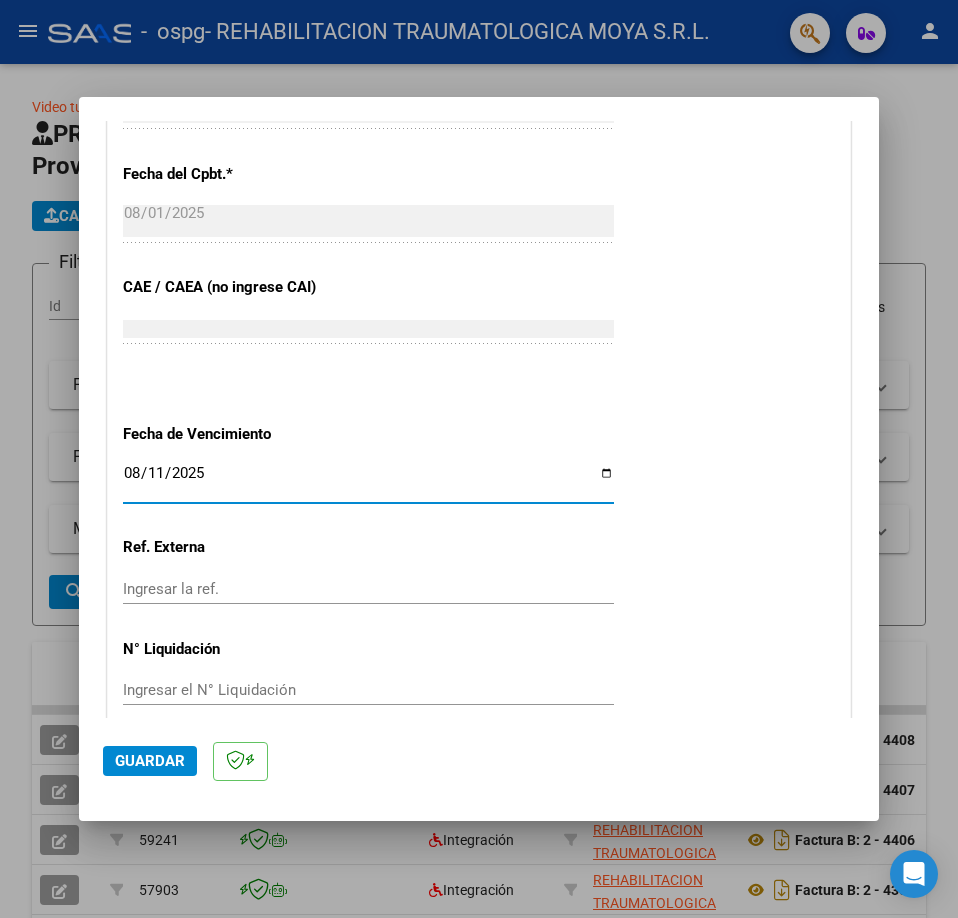 scroll, scrollTop: 1187, scrollLeft: 0, axis: vertical 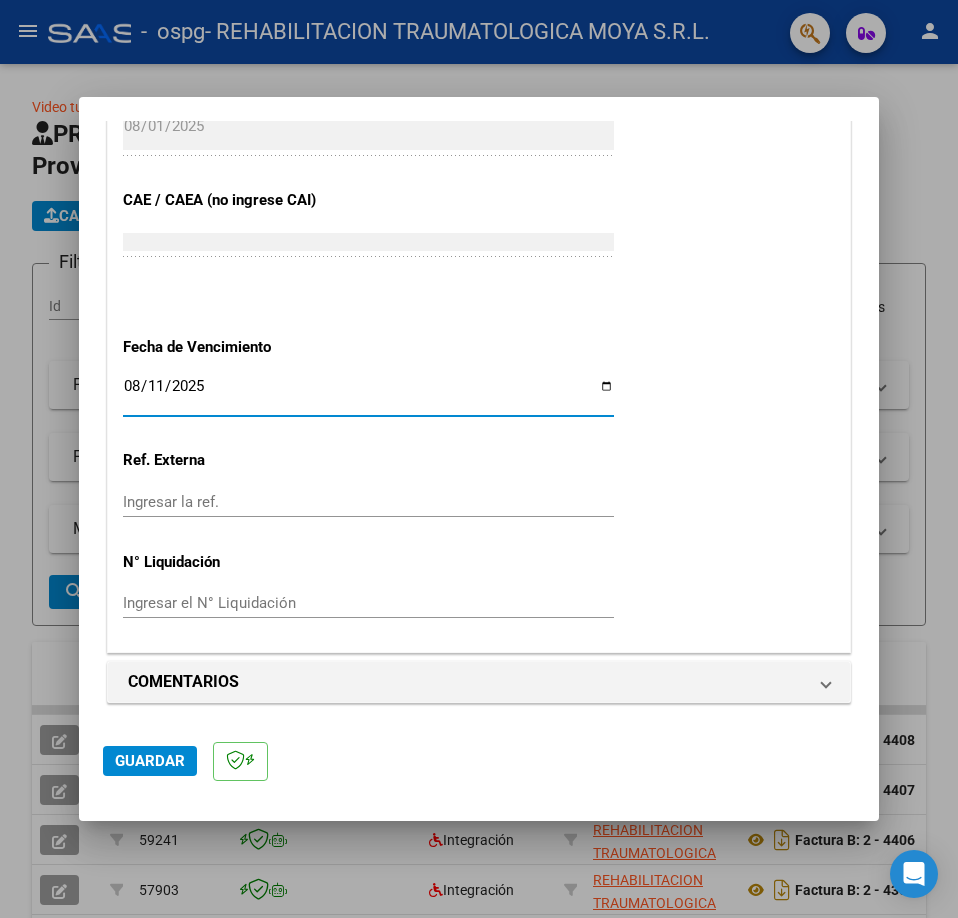 click on "Guardar" 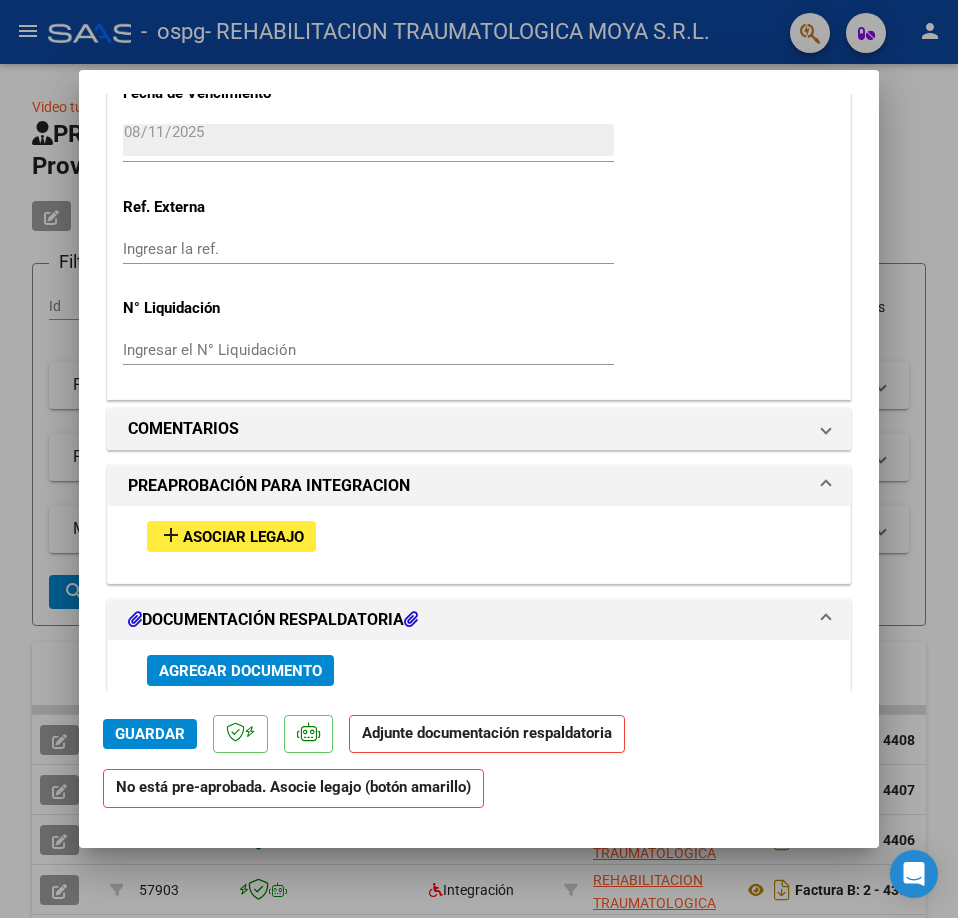 scroll, scrollTop: 1500, scrollLeft: 0, axis: vertical 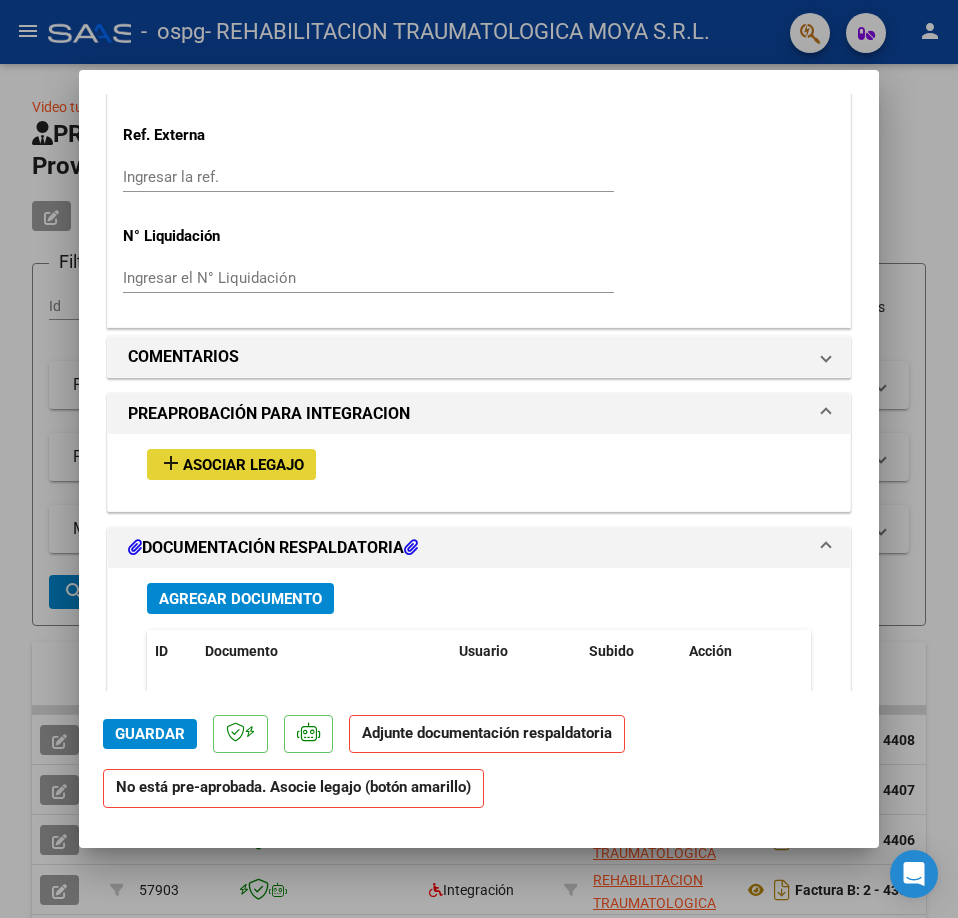 click on "Asociar Legajo" at bounding box center (243, 465) 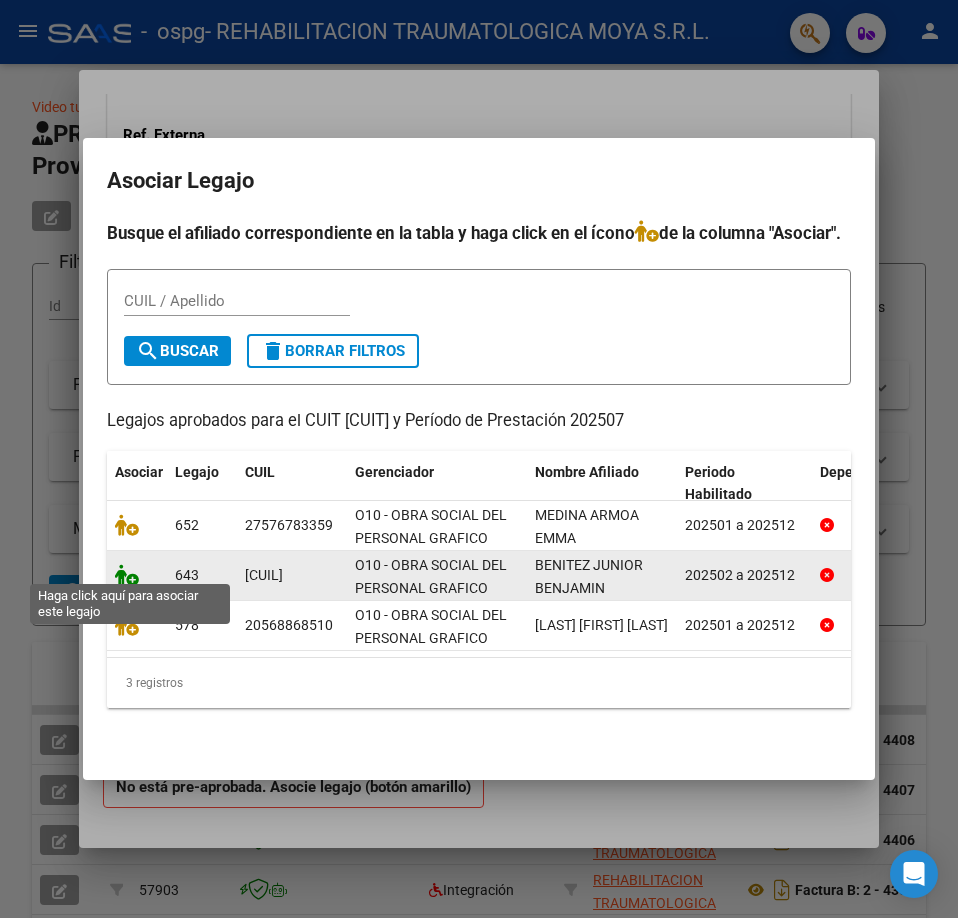 click 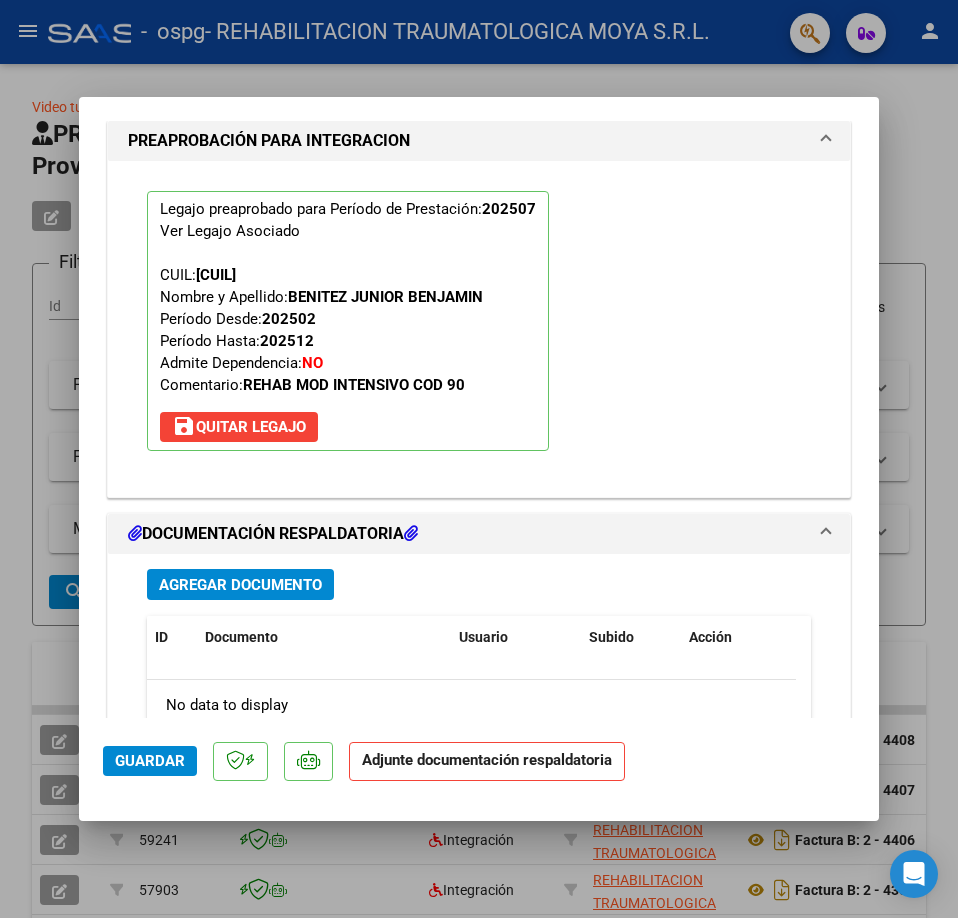 scroll, scrollTop: 2052, scrollLeft: 0, axis: vertical 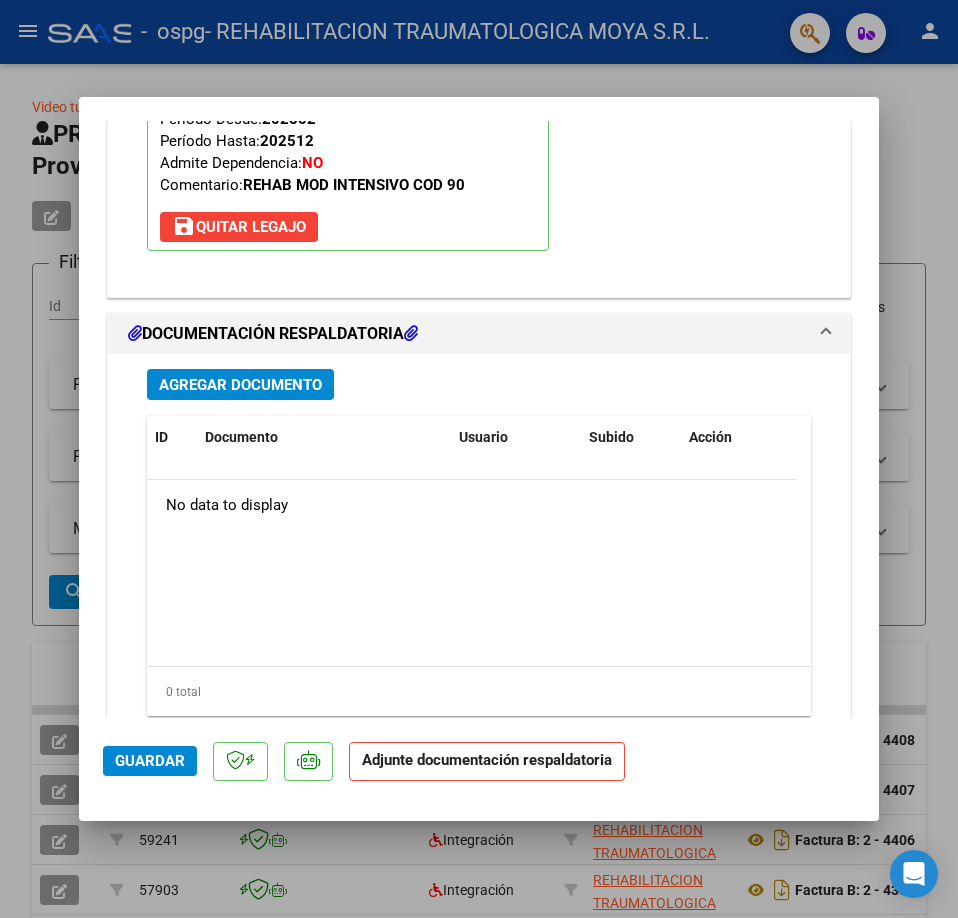 click on "Agregar Documento" at bounding box center [240, 385] 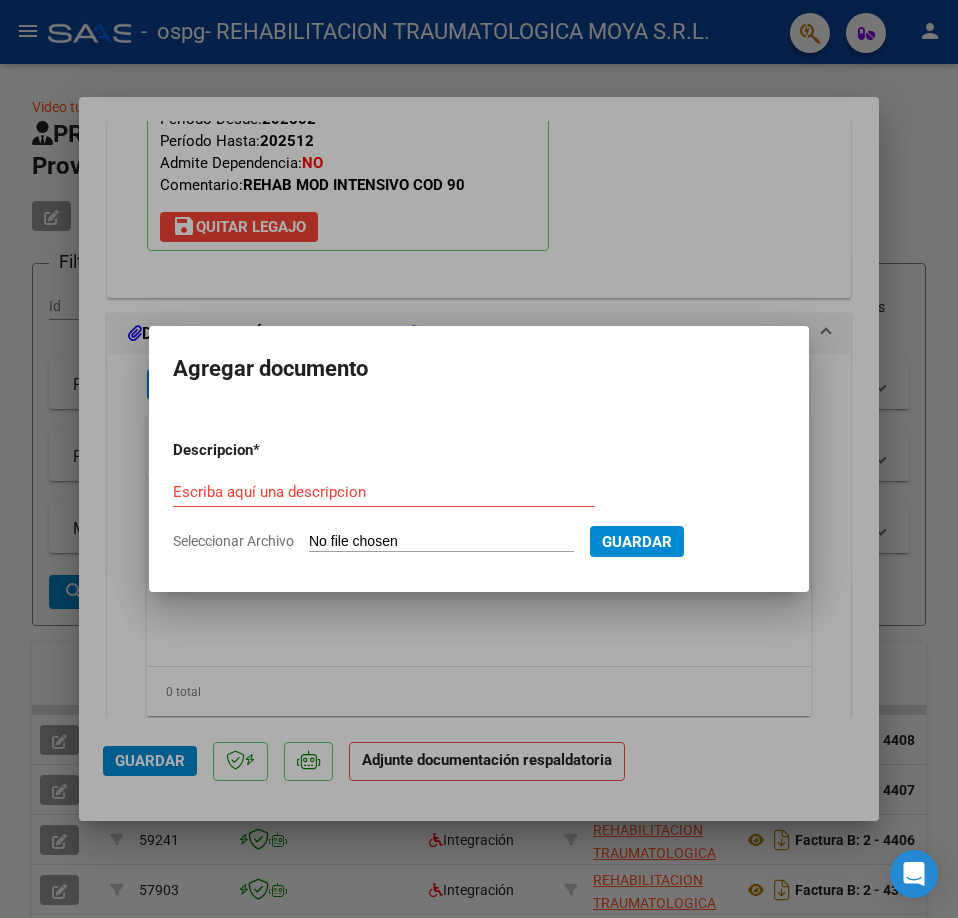 click on "Escriba aquí una descripcion" at bounding box center [384, 492] 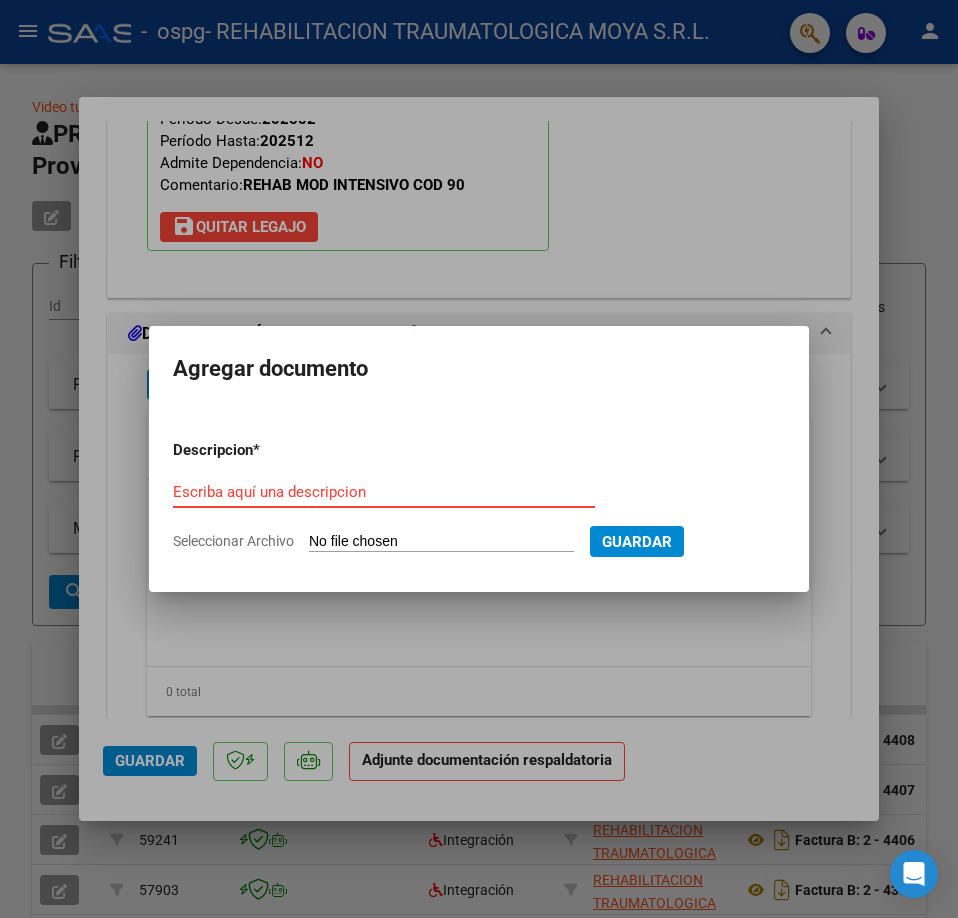 paste on "Planilla Asistencia Julio [LAST]" 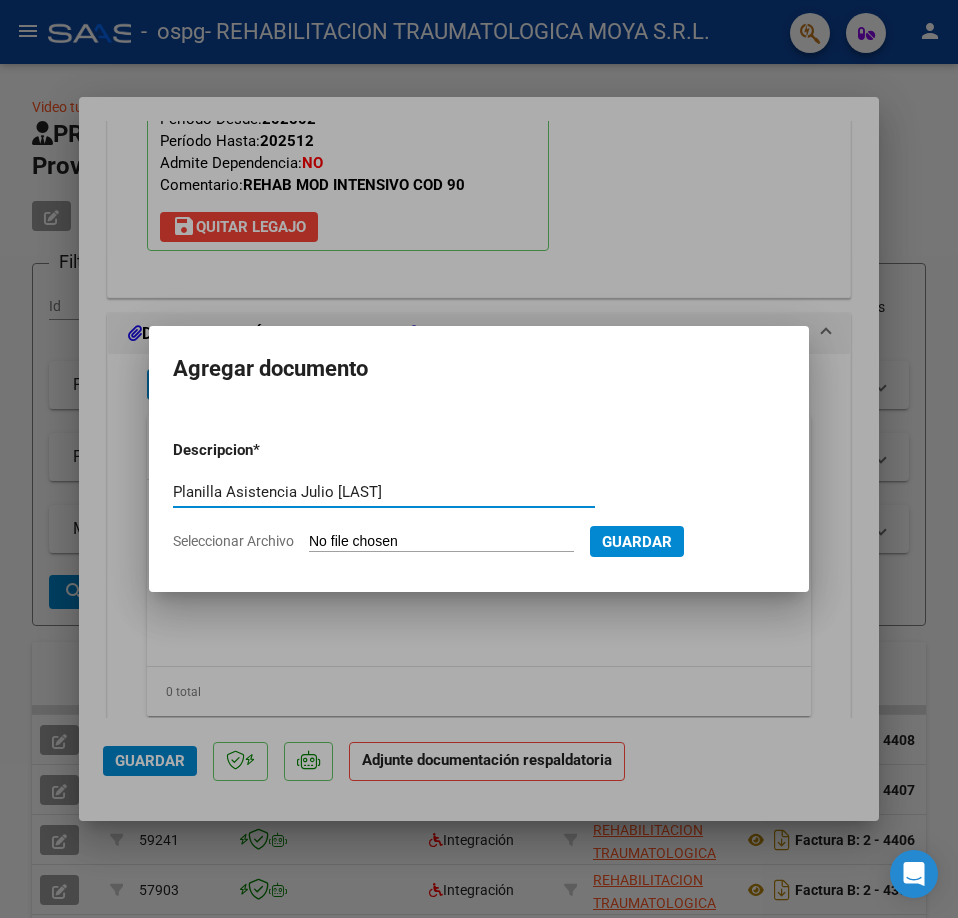 type on "Planilla Asistencia Julio [LAST]" 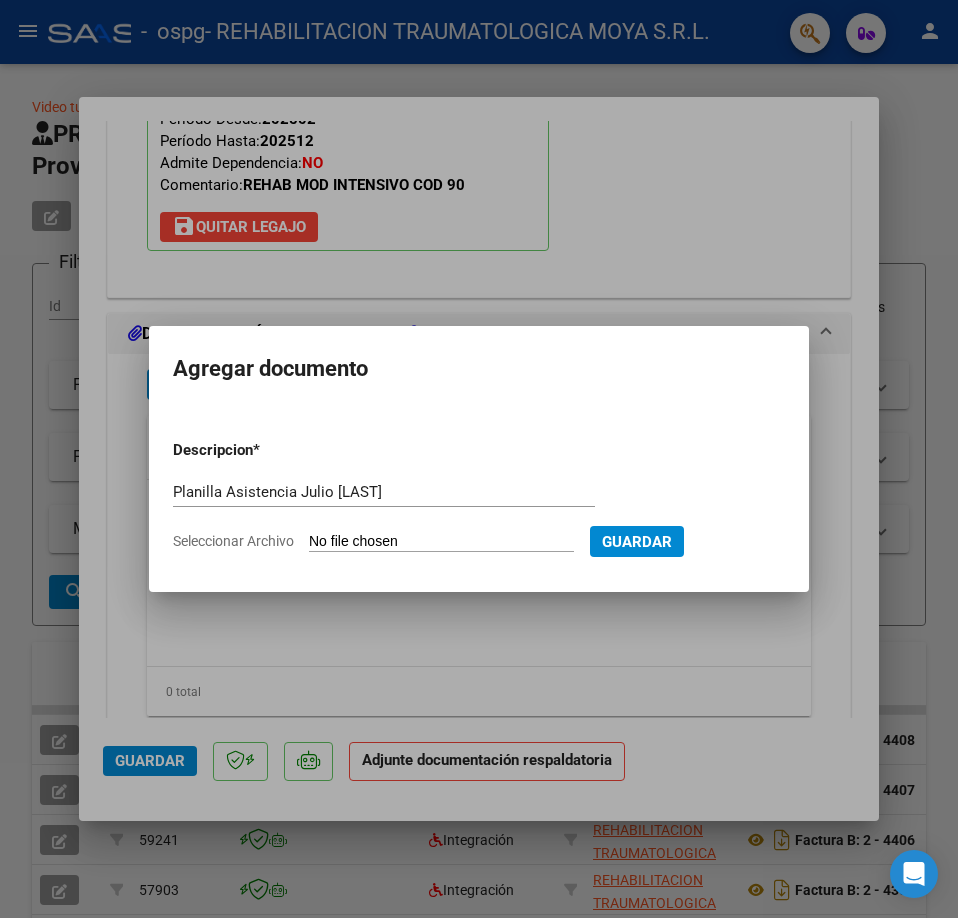 type on "C:\fakepath\Planilla Asistencia Julio [LAST].pdf" 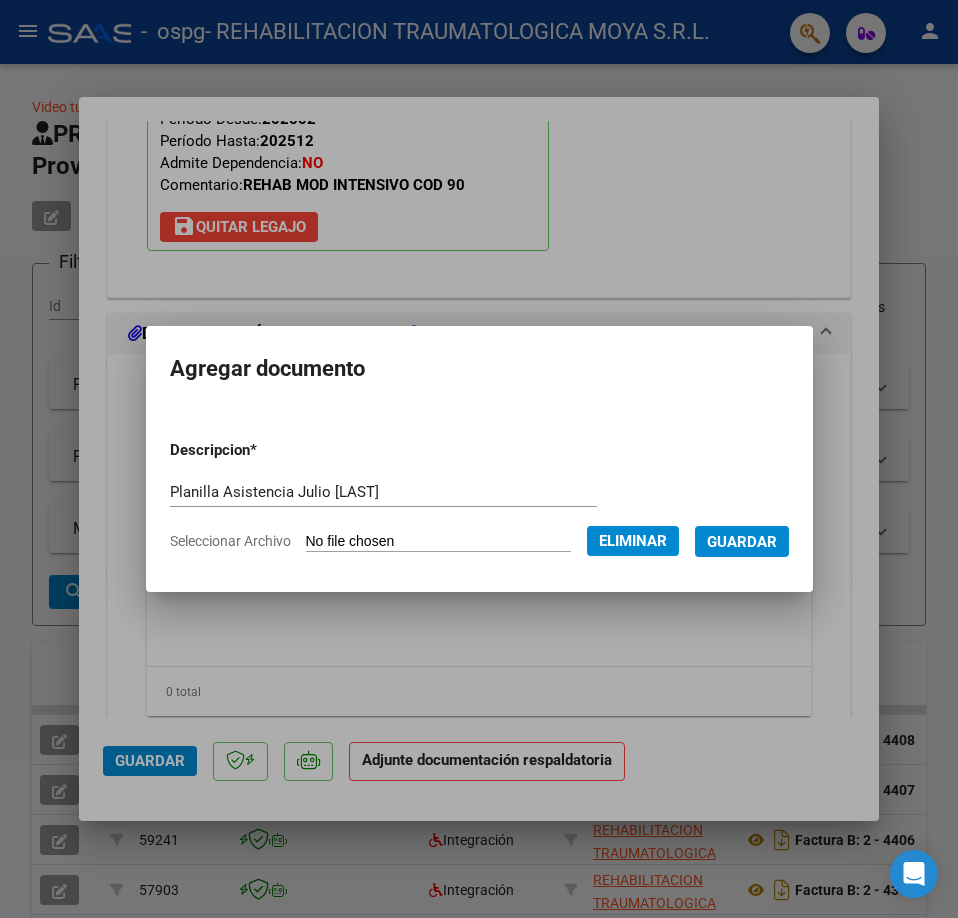 click on "Guardar" at bounding box center (742, 542) 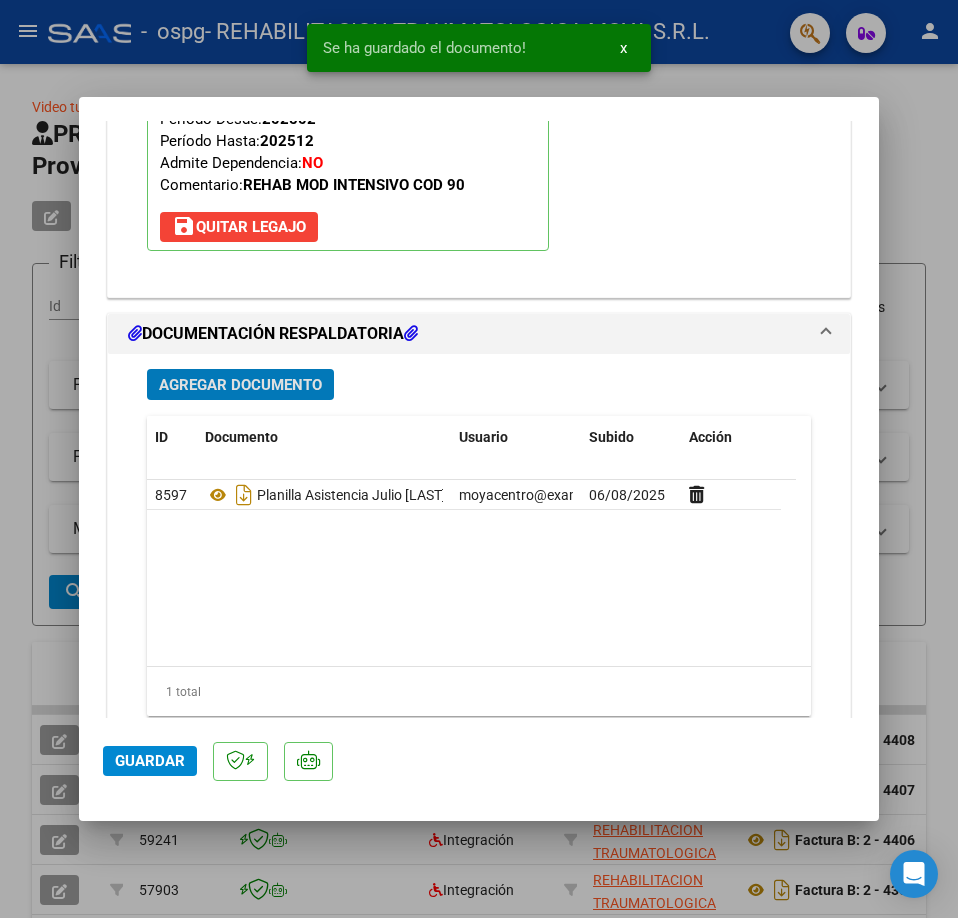 click on "Guardar" 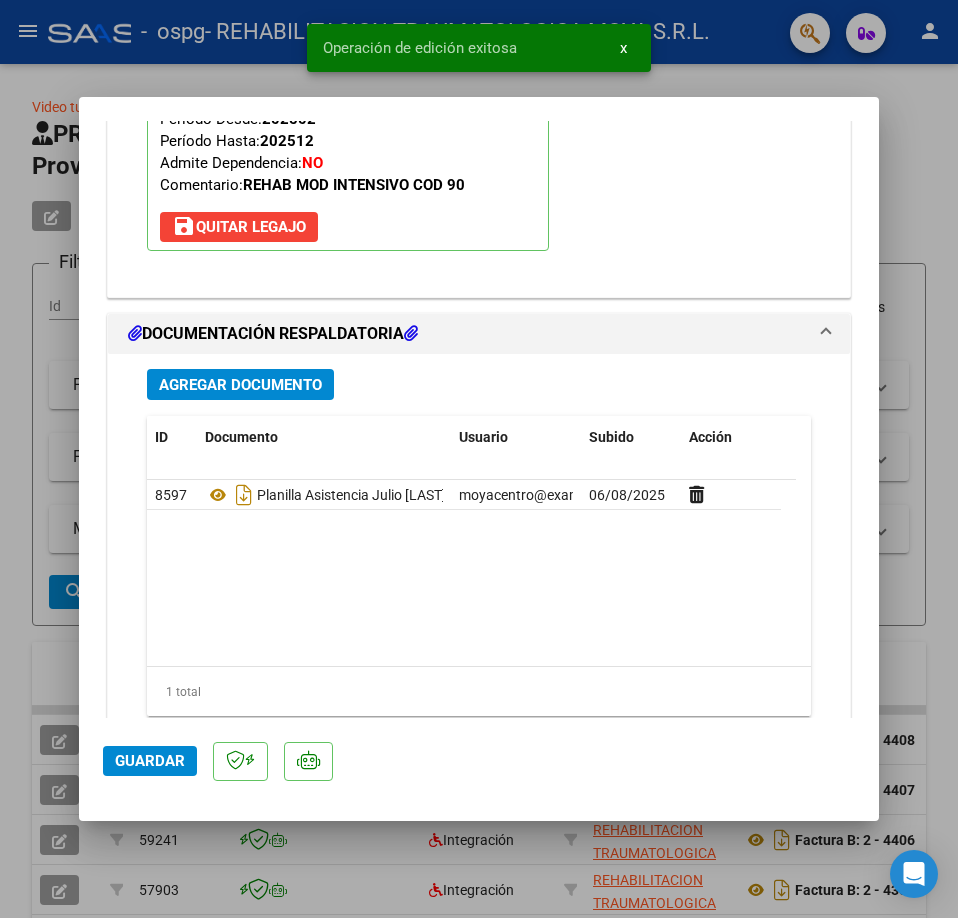 type 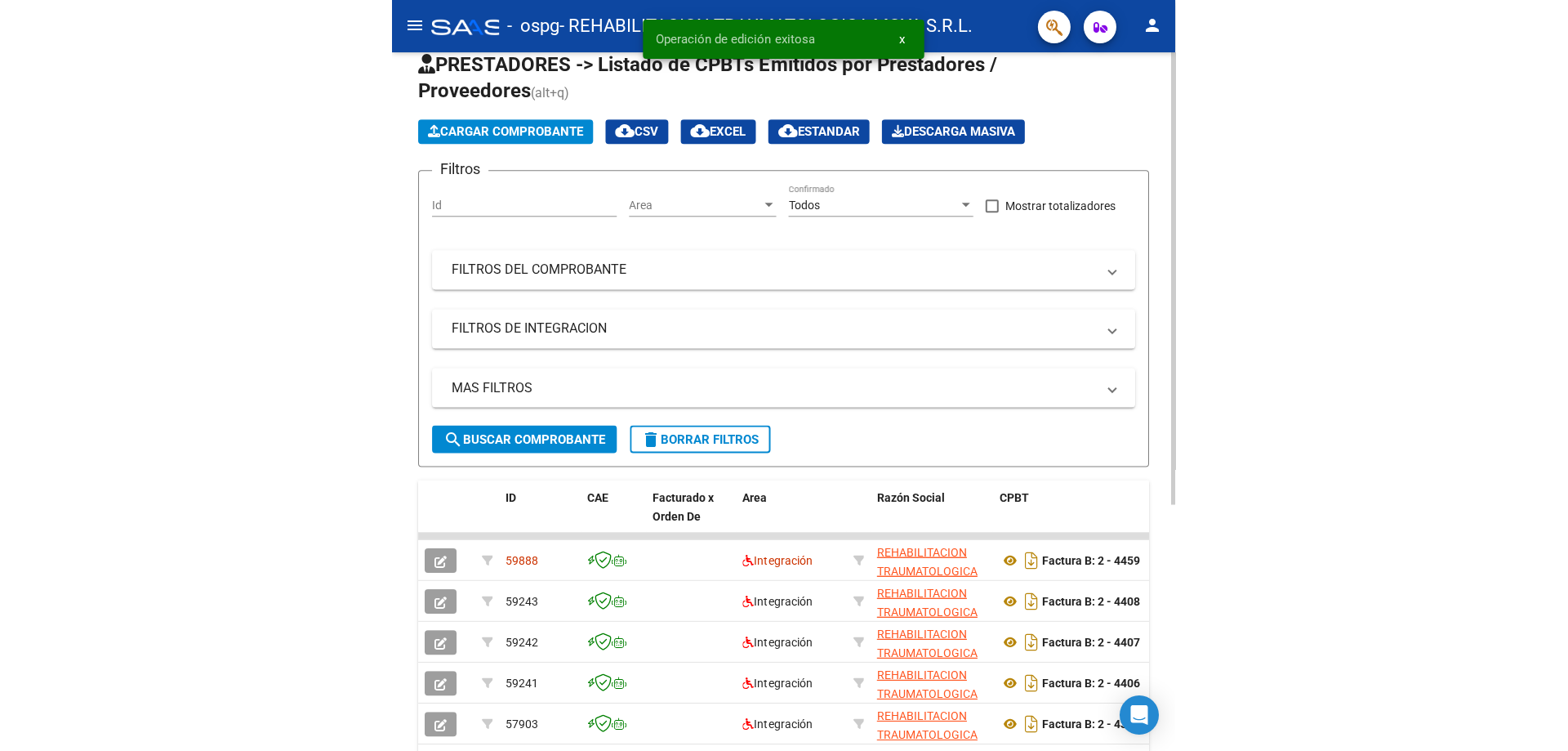 scroll, scrollTop: 0, scrollLeft: 0, axis: both 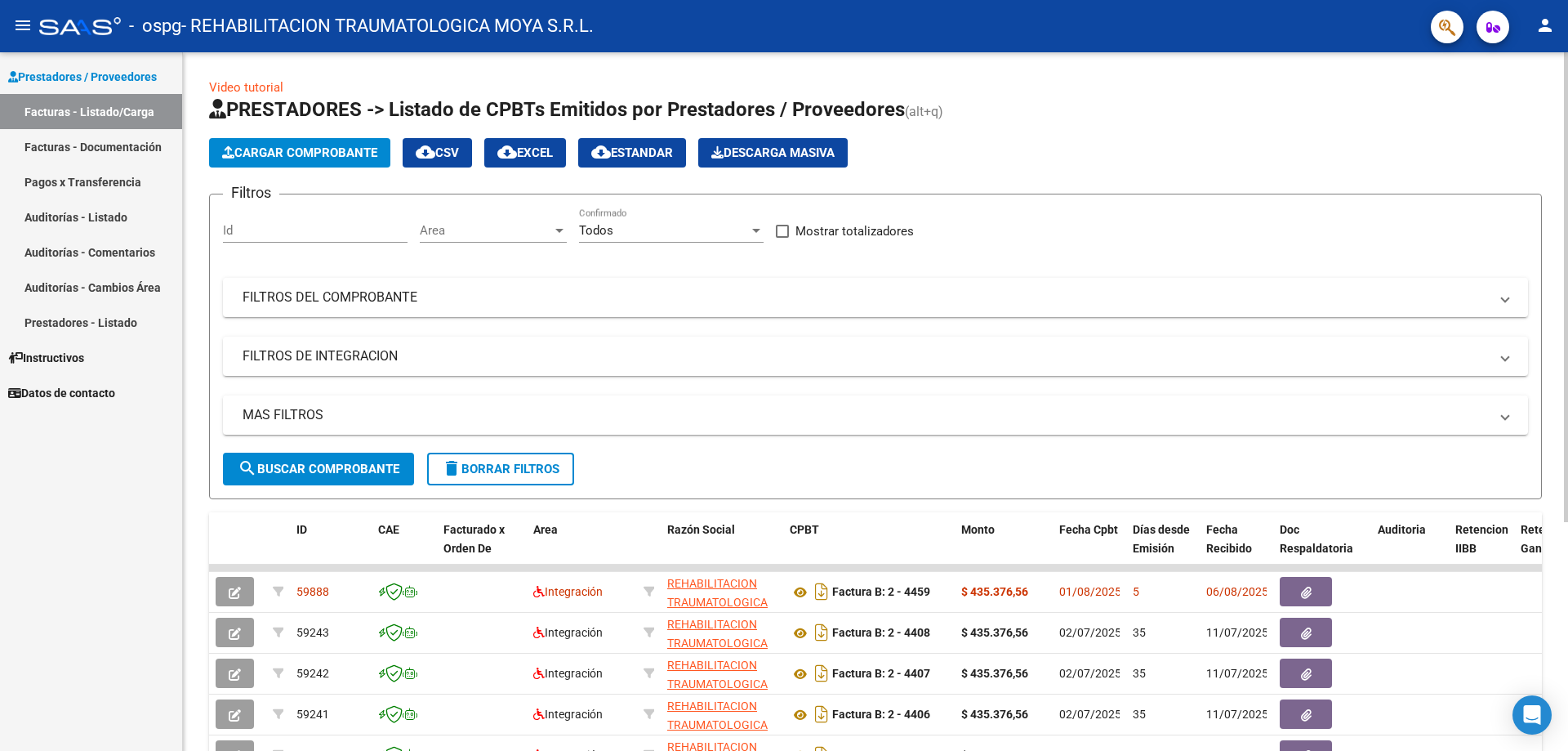 click on "Cargar Comprobante" 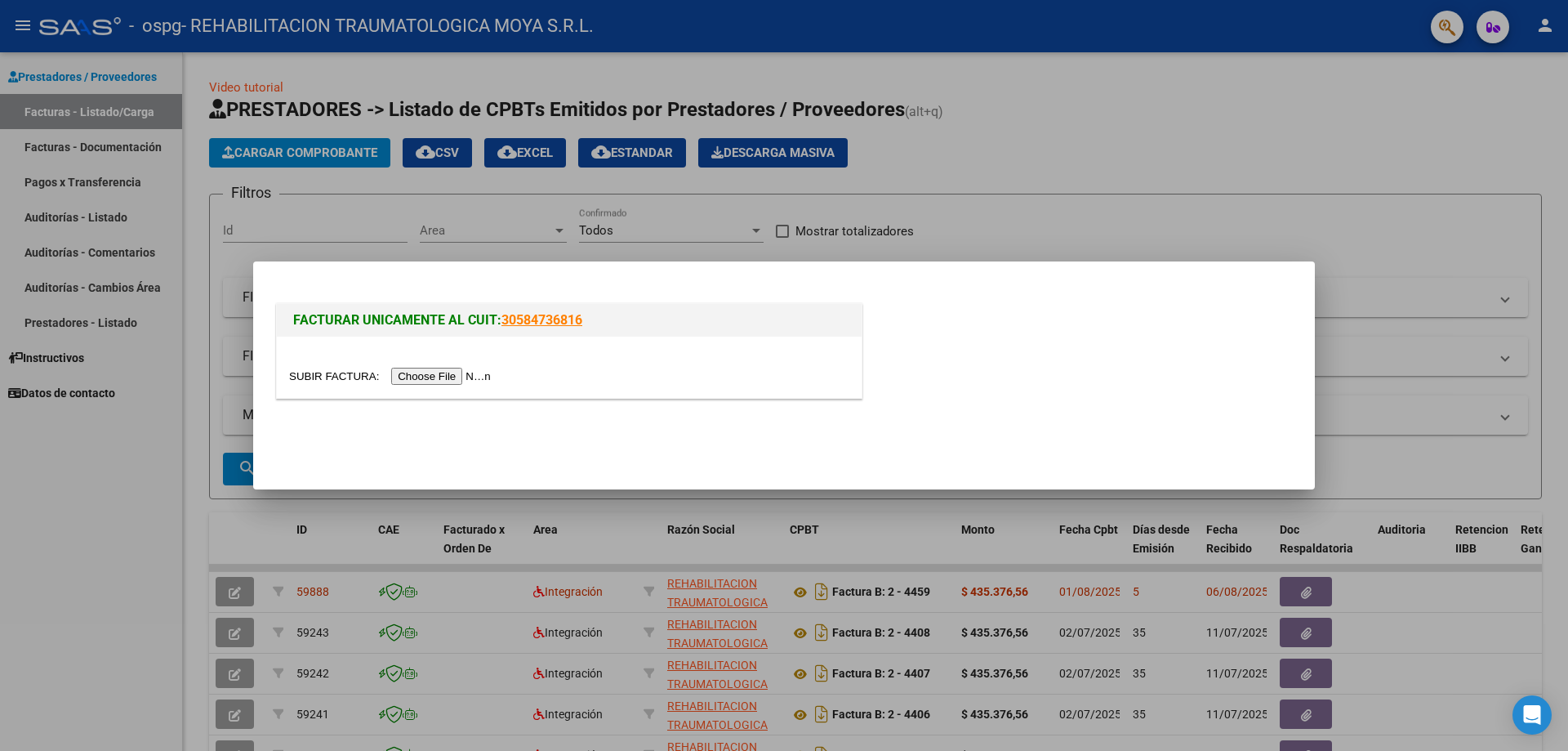 click at bounding box center (392, 376) 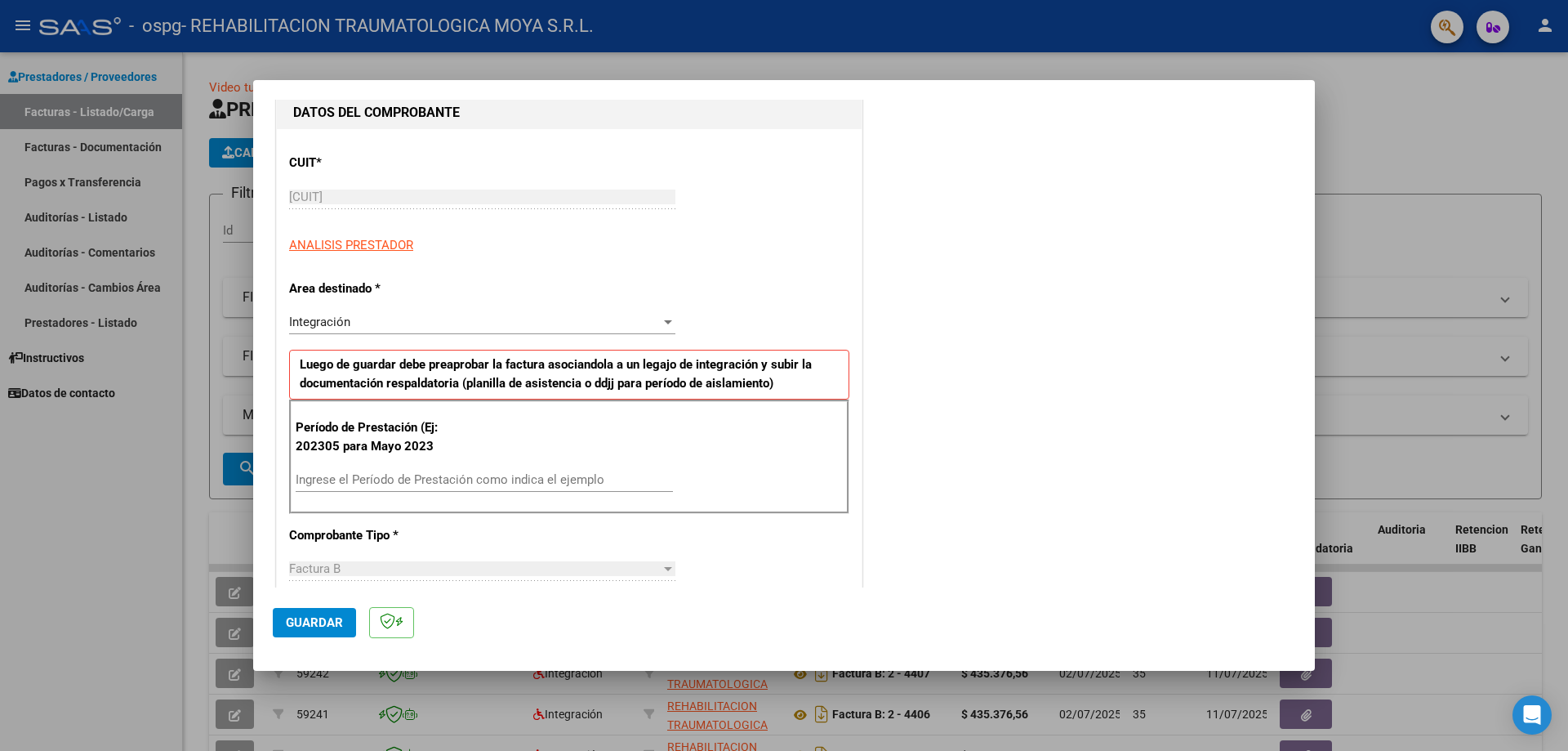 scroll, scrollTop: 327, scrollLeft: 0, axis: vertical 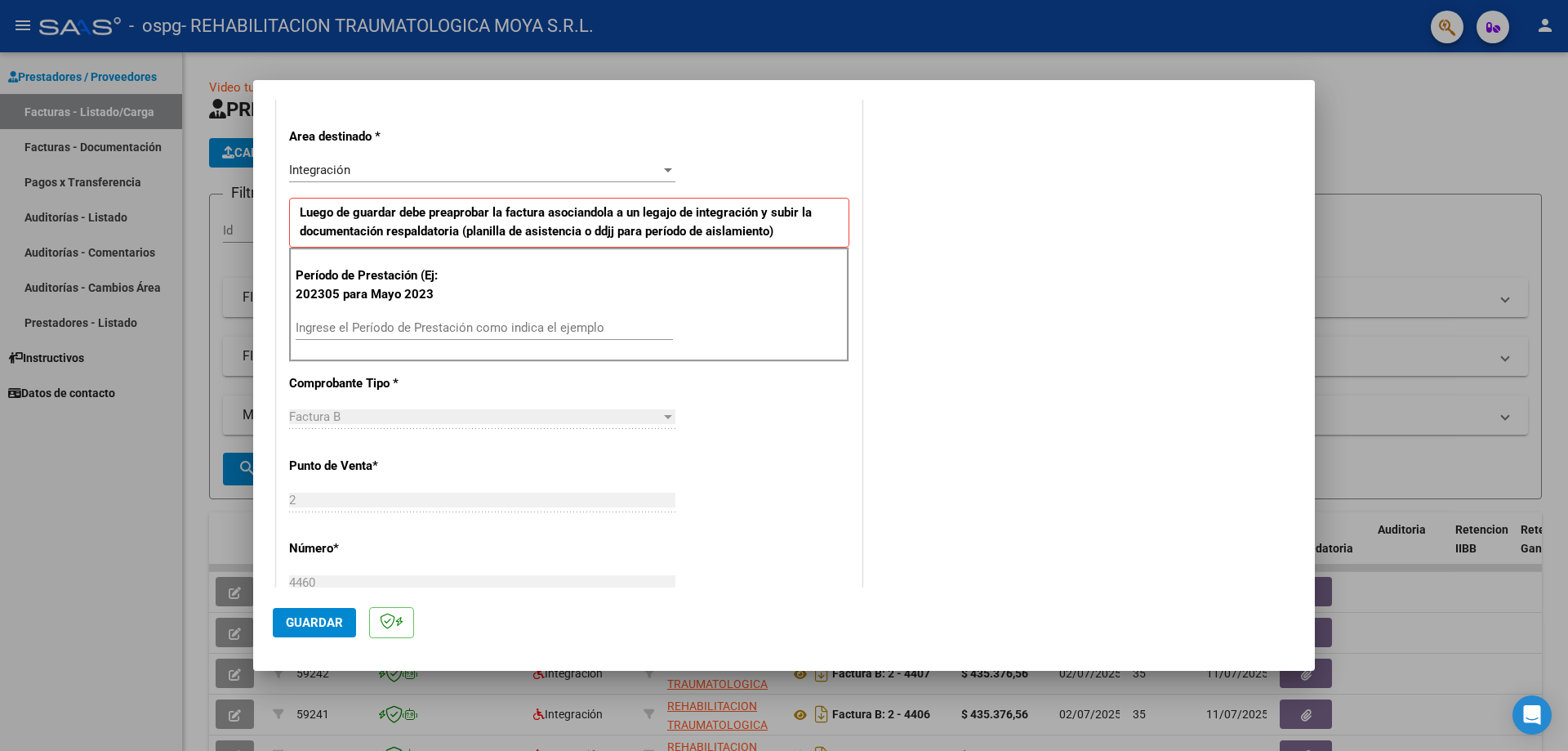 click on "Ingrese el Período de Prestación como indica el ejemplo" at bounding box center (484, 328) 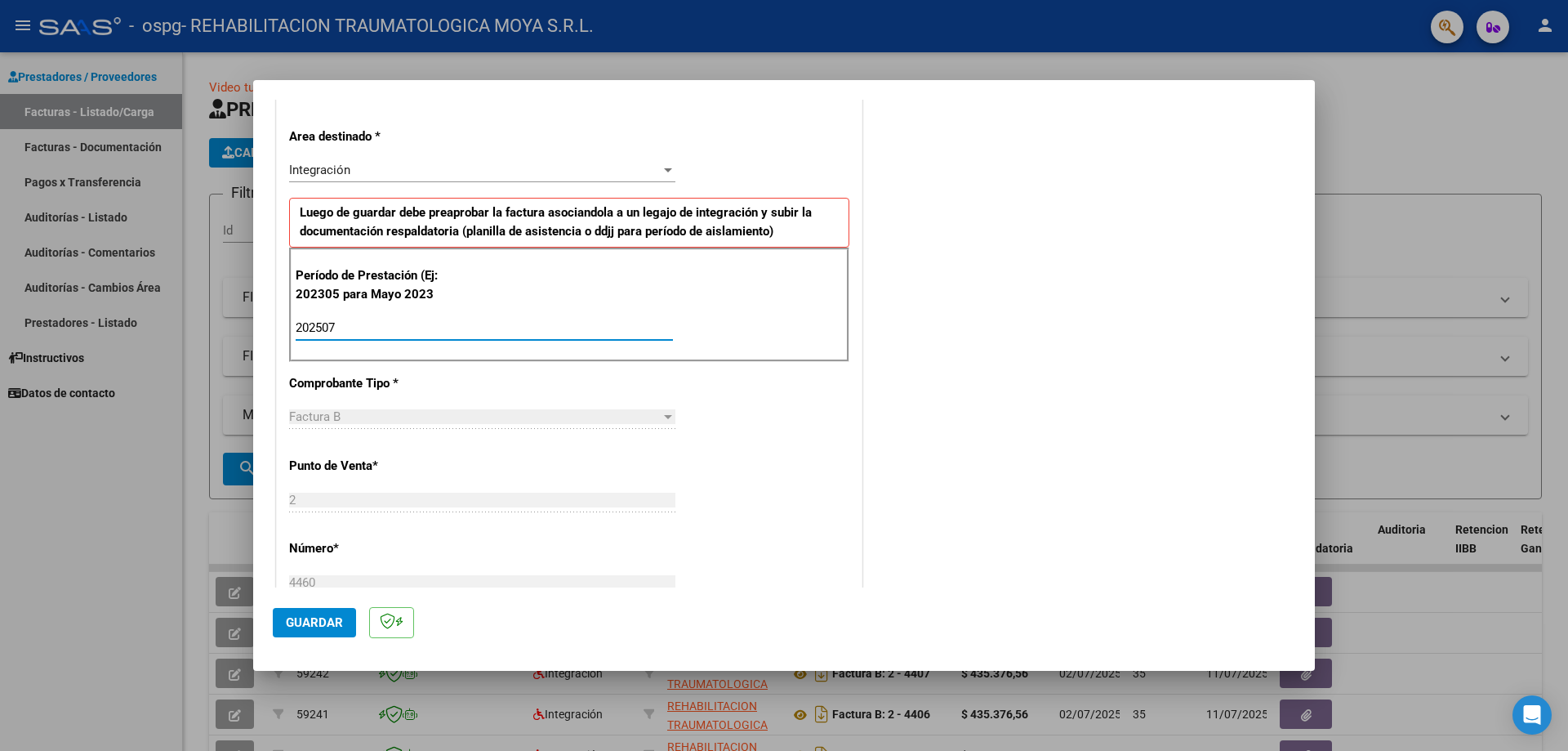 type on "202507" 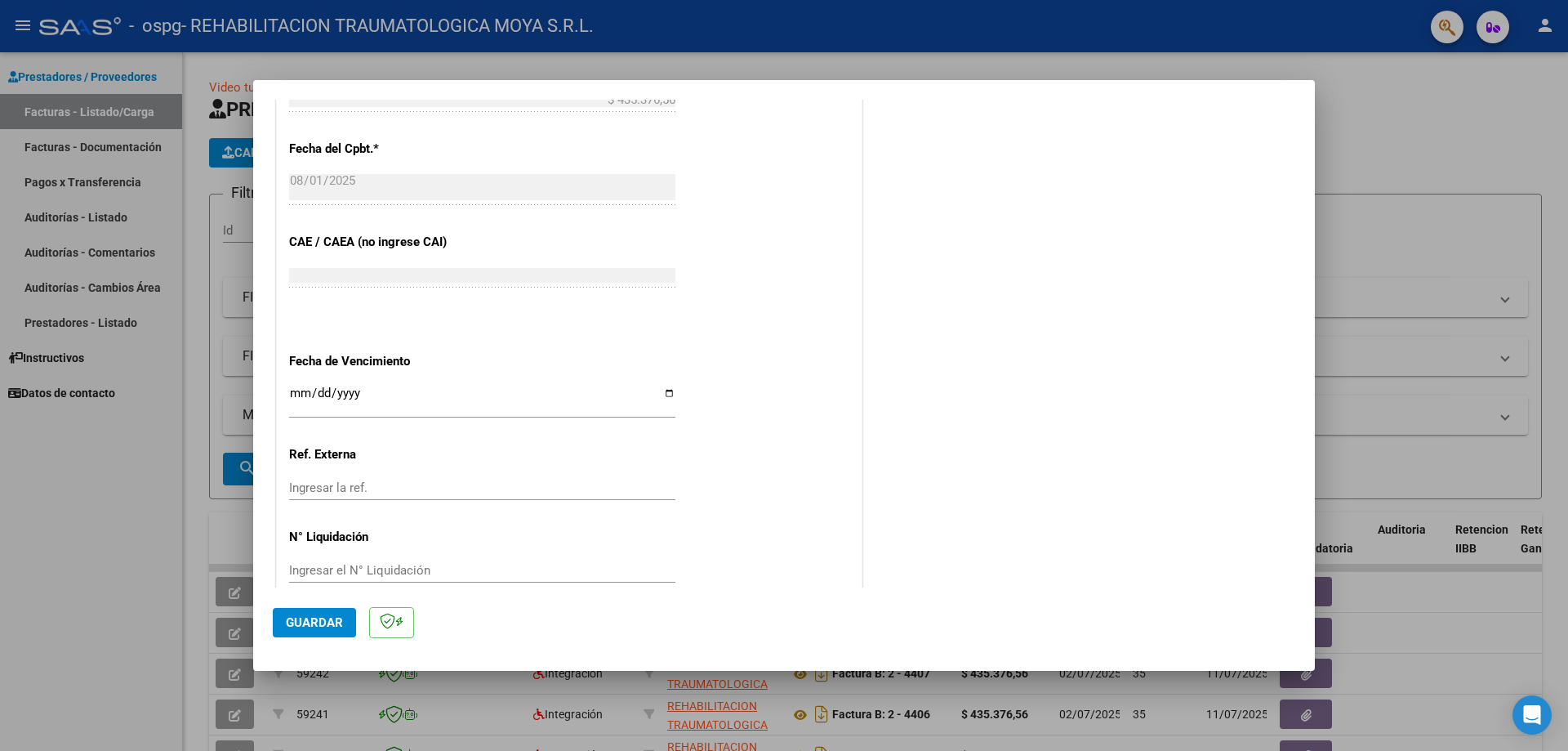 scroll, scrollTop: 919, scrollLeft: 0, axis: vertical 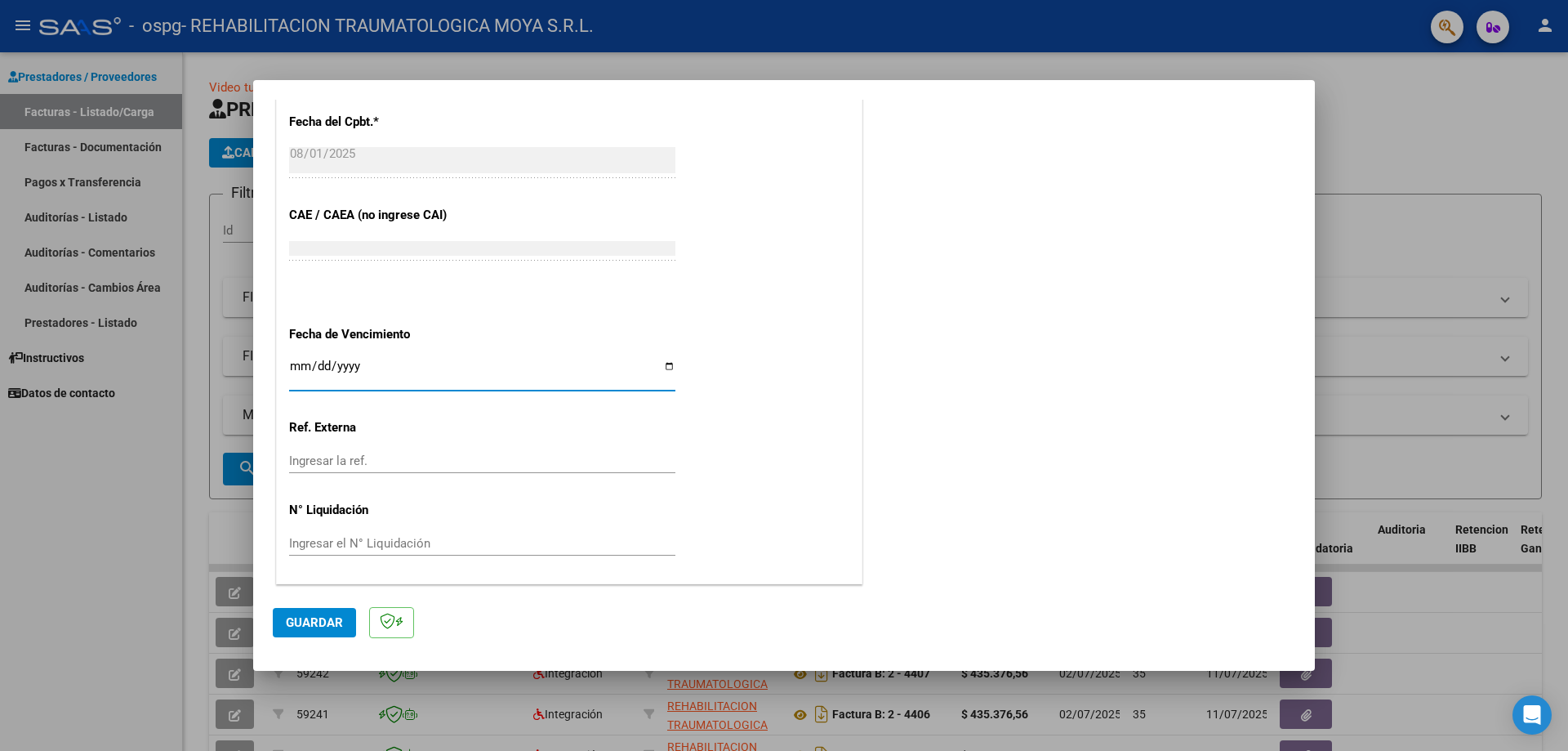 click on "Ingresar la fecha" at bounding box center [482, 373] 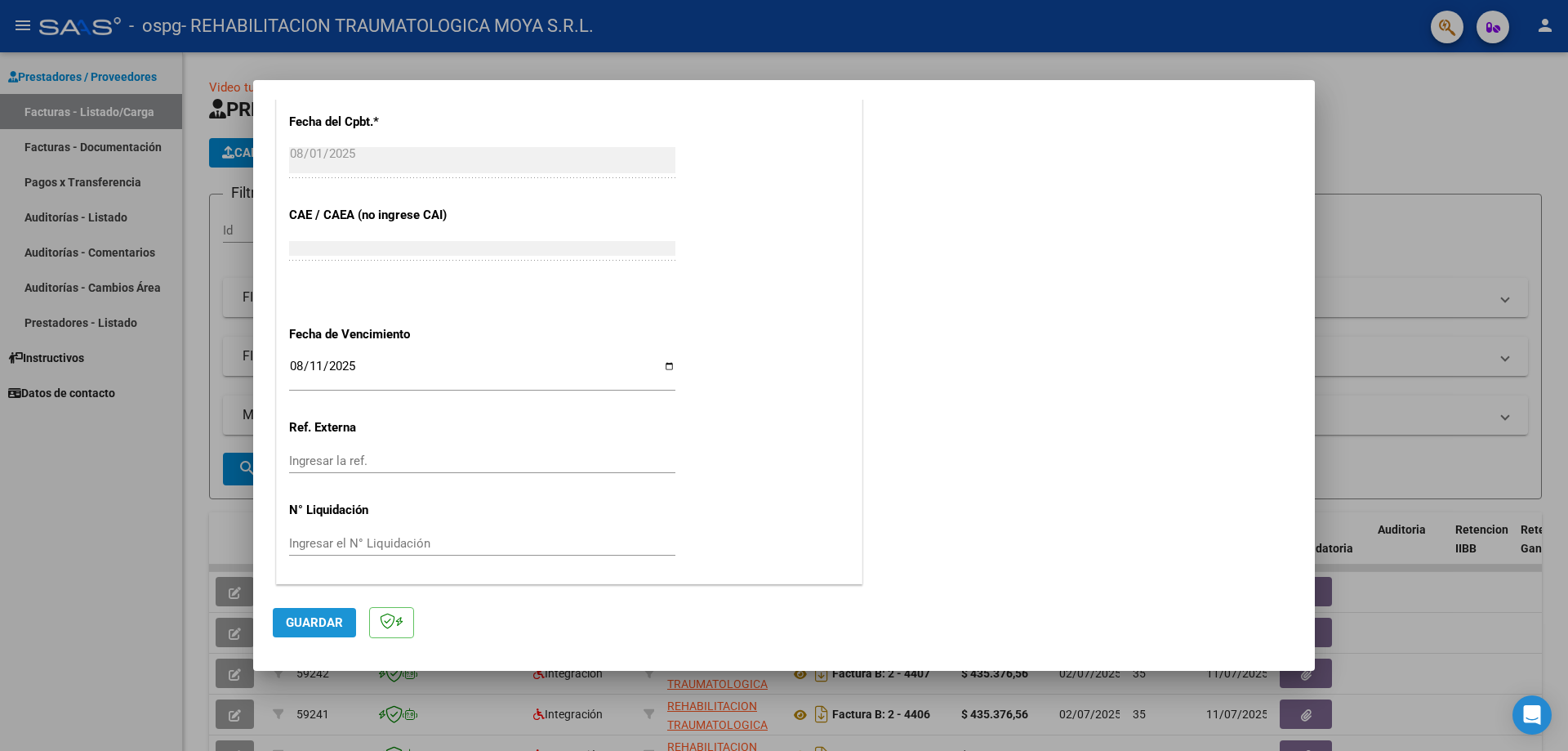 click on "Guardar" 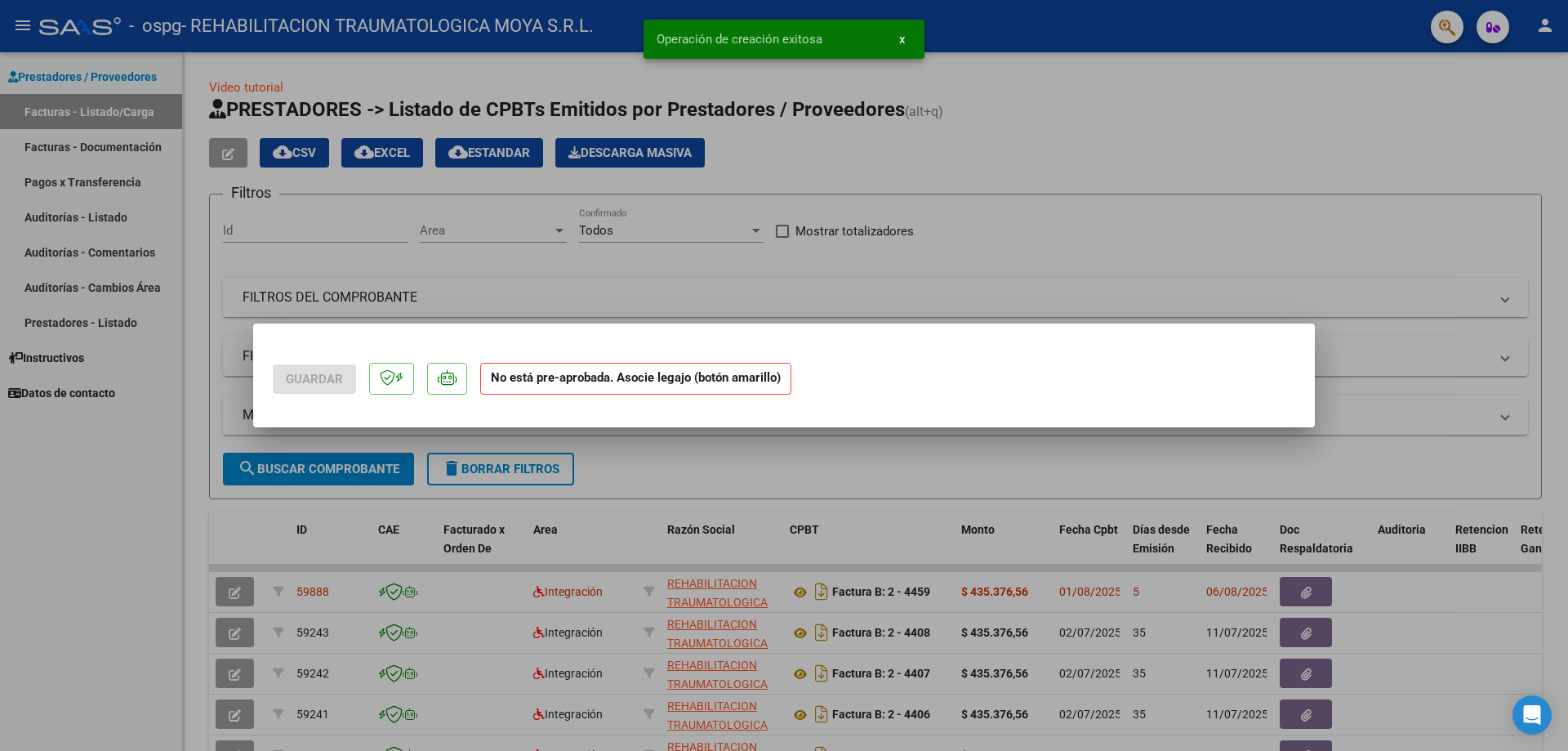 scroll, scrollTop: 0, scrollLeft: 0, axis: both 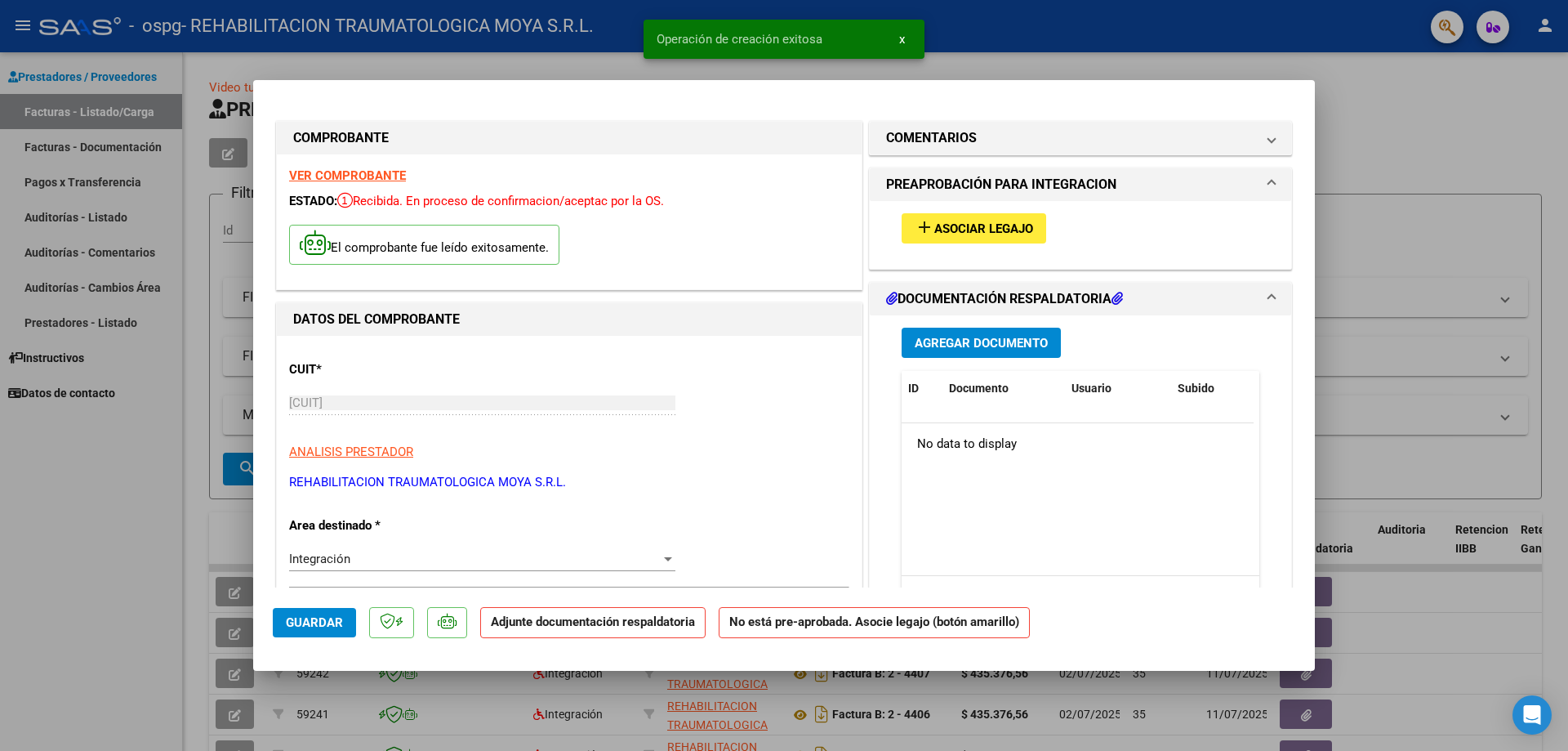 click on "Asociar Legajo" at bounding box center [983, 229] 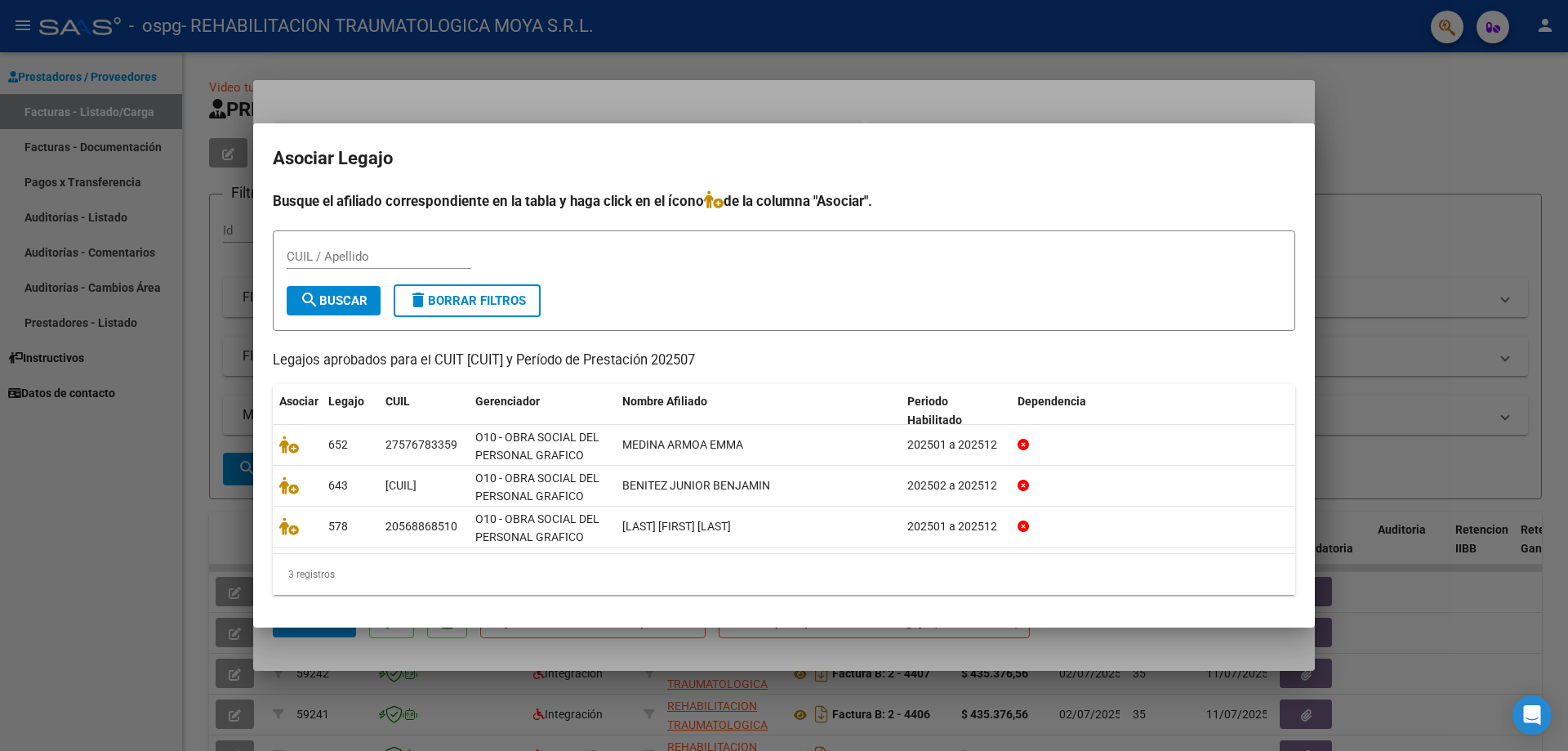 click on "Asociar Legajo" at bounding box center [784, 159] 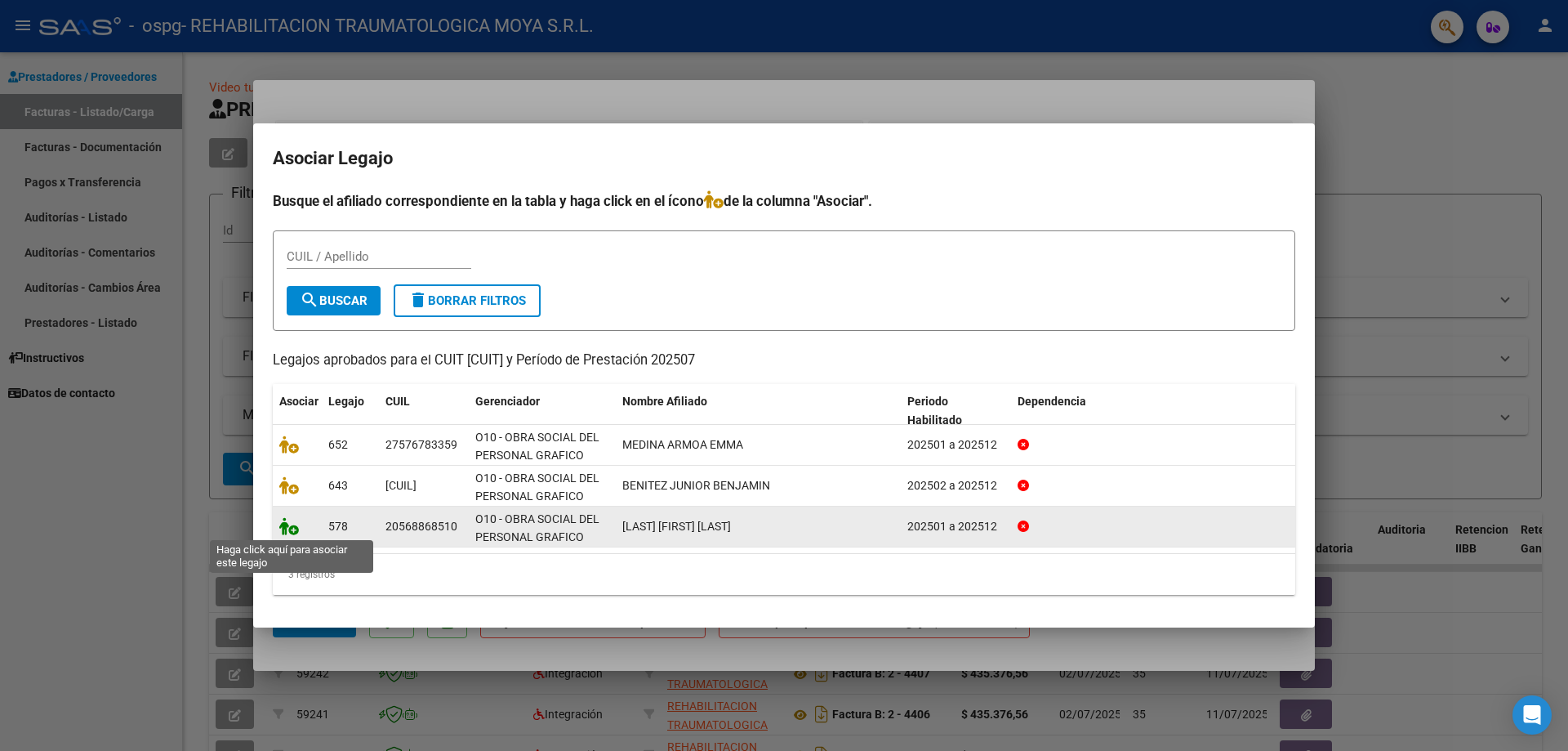 click 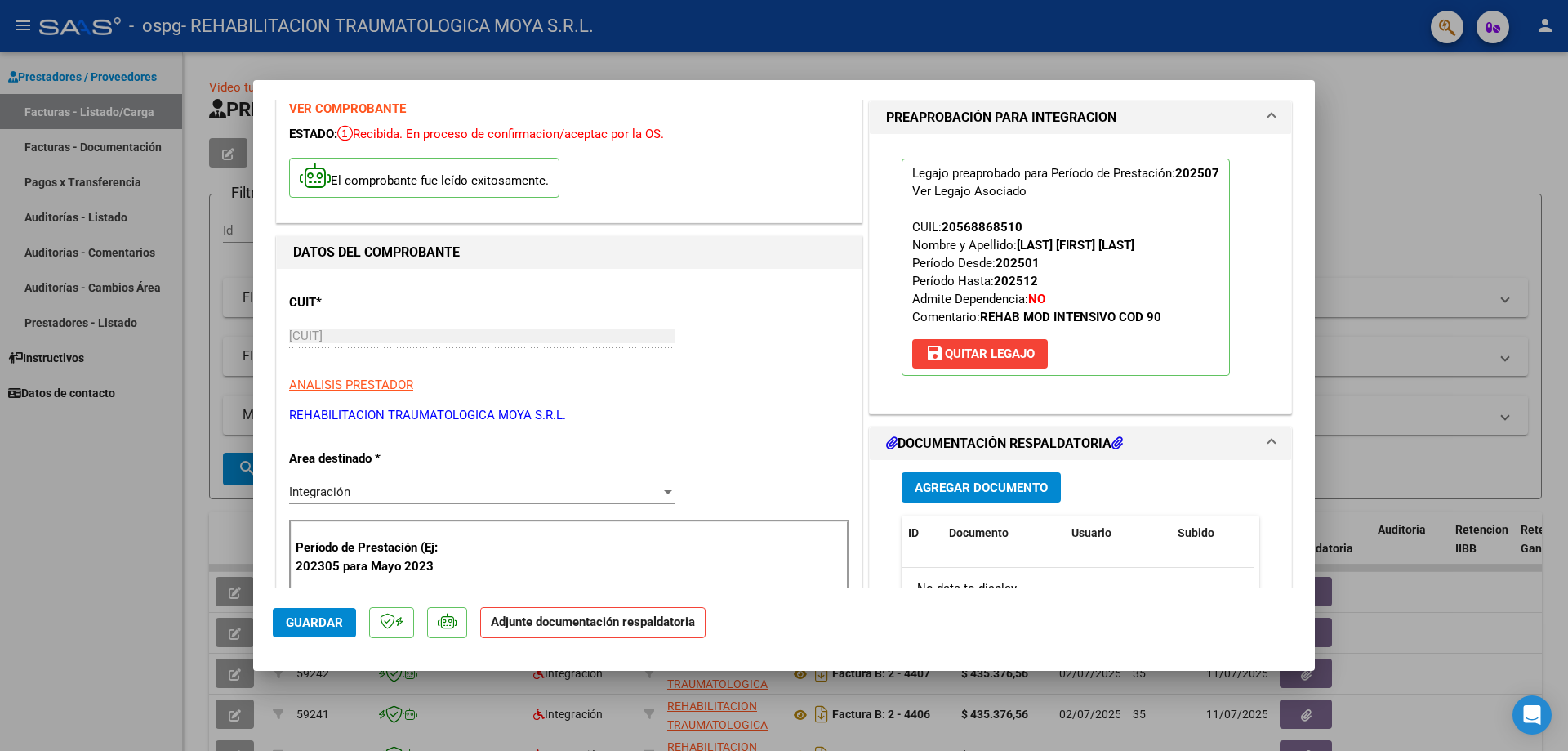 scroll, scrollTop: 163, scrollLeft: 0, axis: vertical 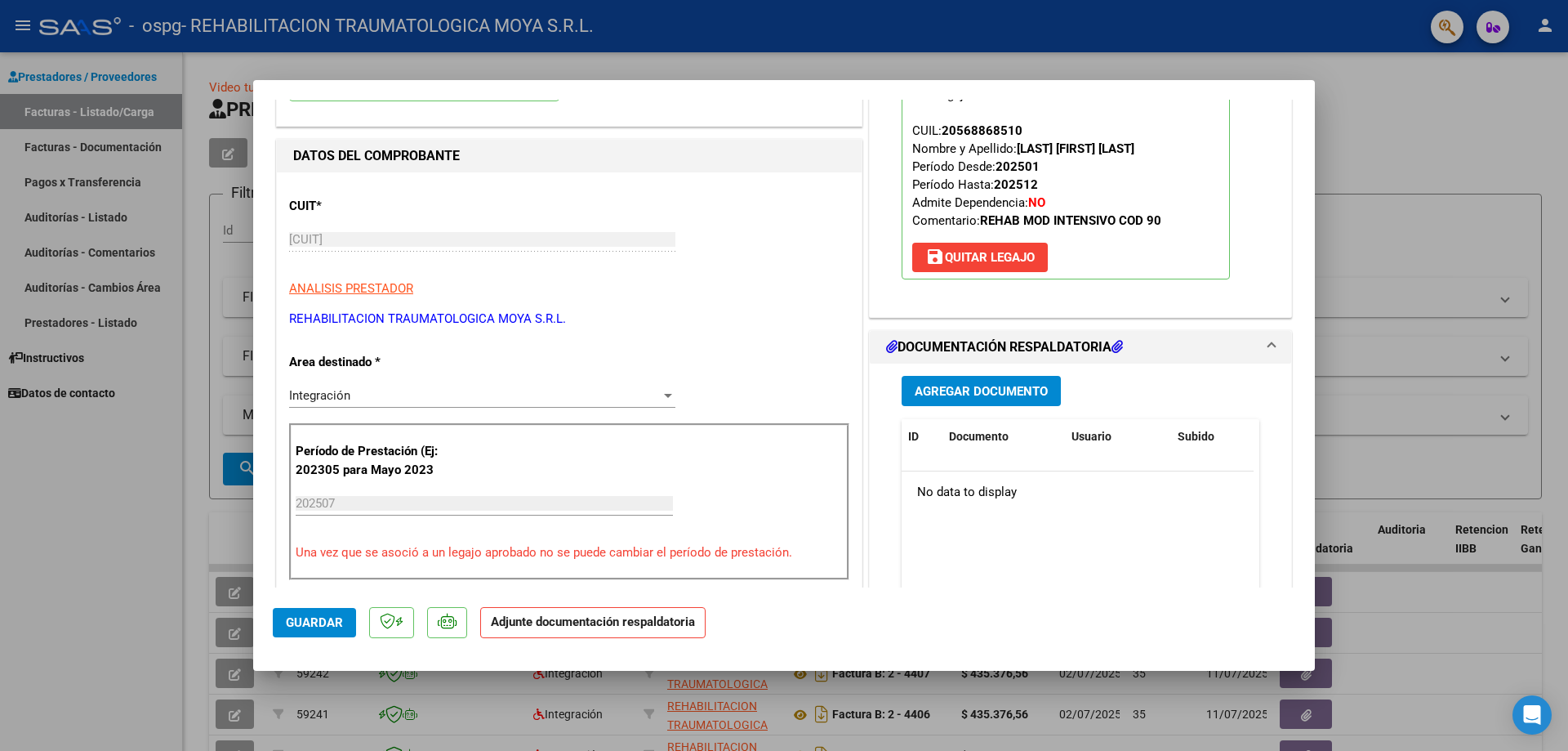 click on "Agregar Documento" at bounding box center [981, 391] 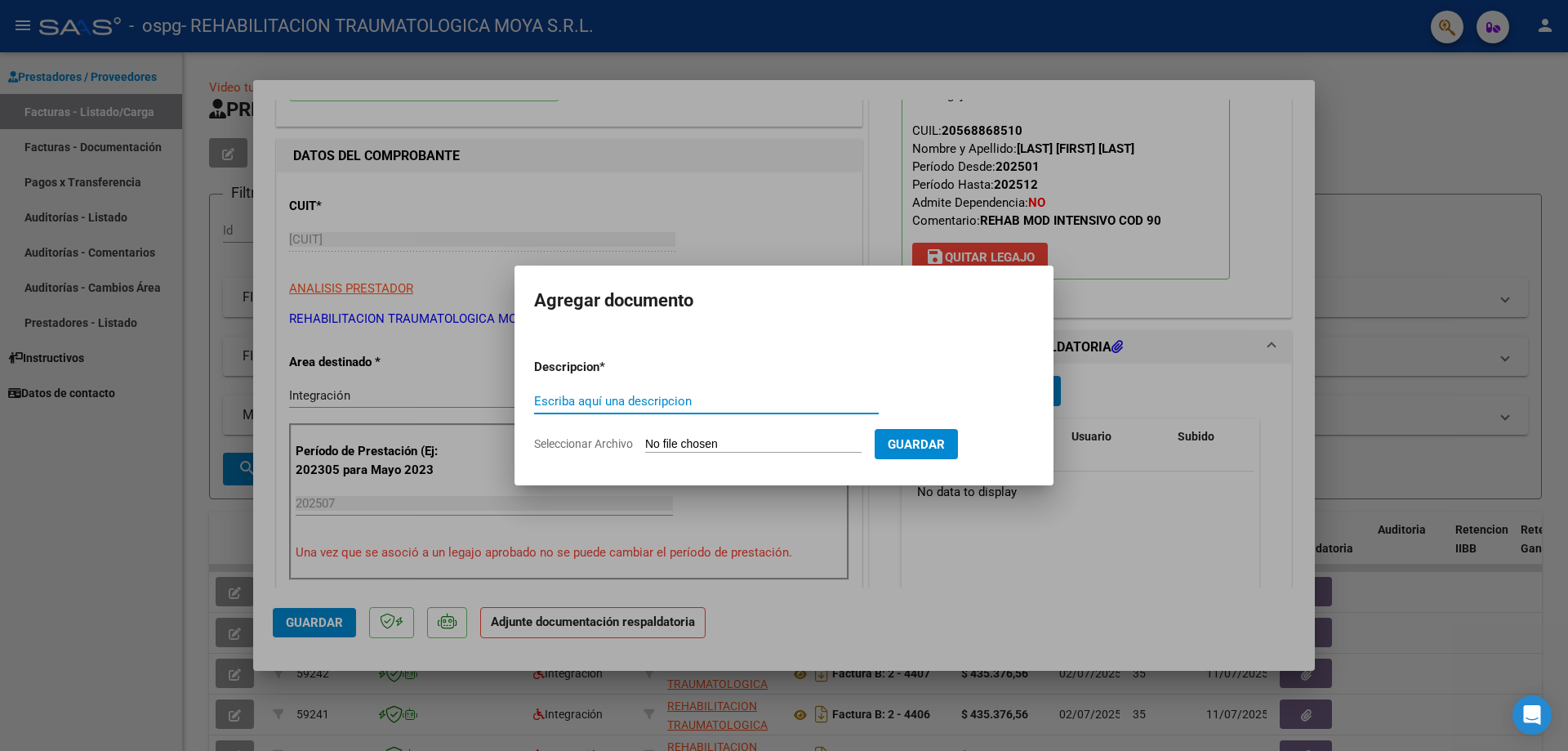 paste on "Planilla Asistencia Julio [LAST]" 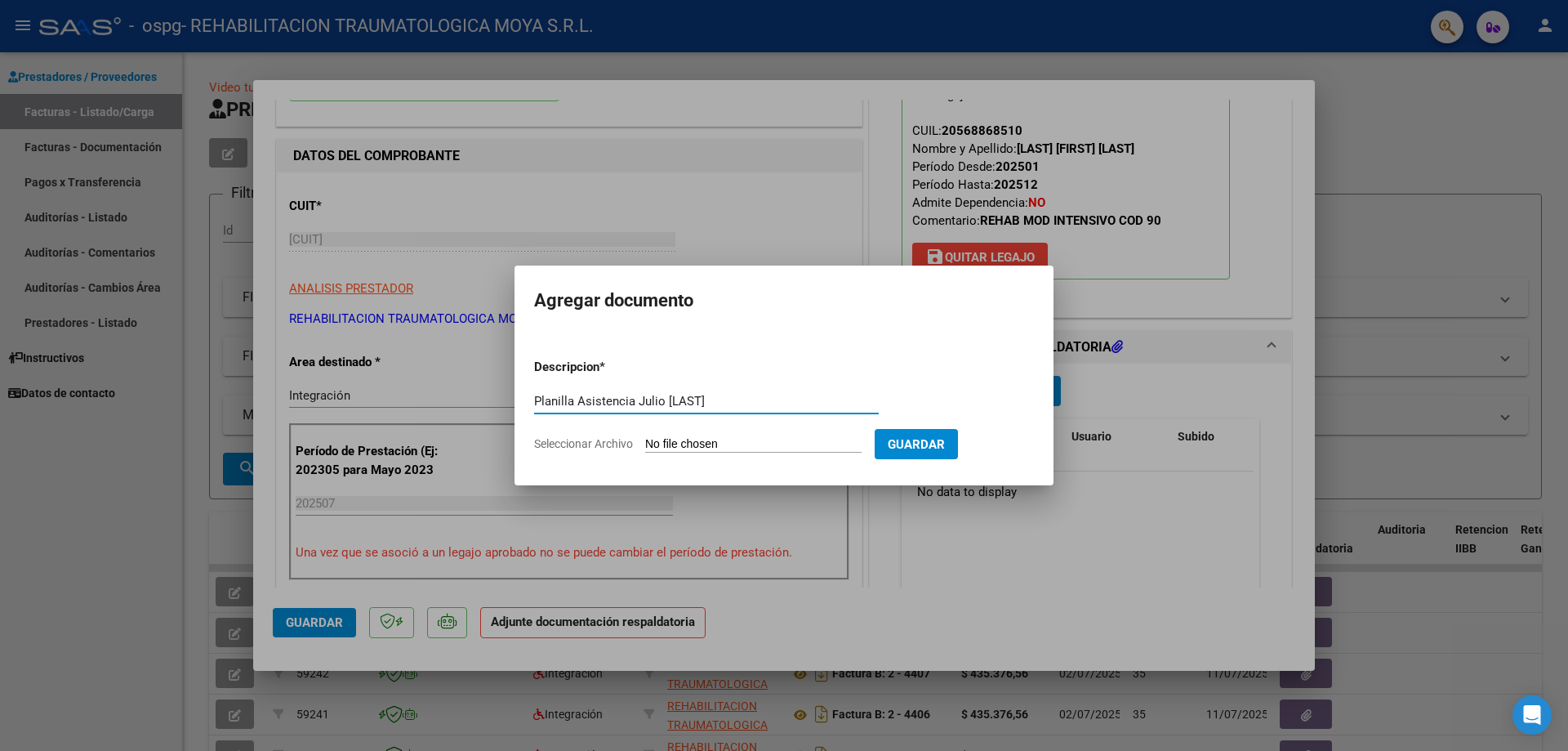 drag, startPoint x: 667, startPoint y: 400, endPoint x: 771, endPoint y: 399, distance: 104.00481 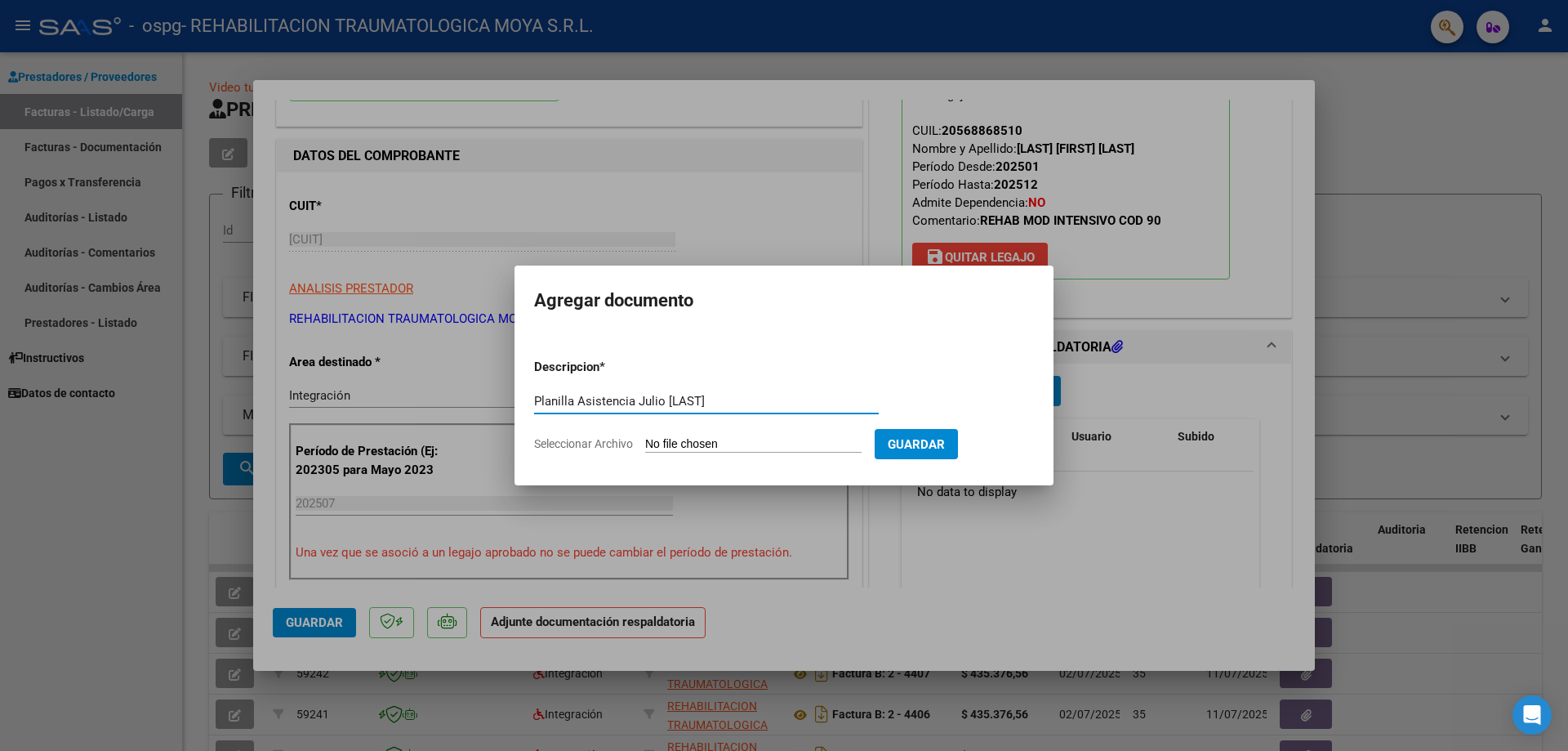 type on "Planilla Asistencia Julio [LAST]" 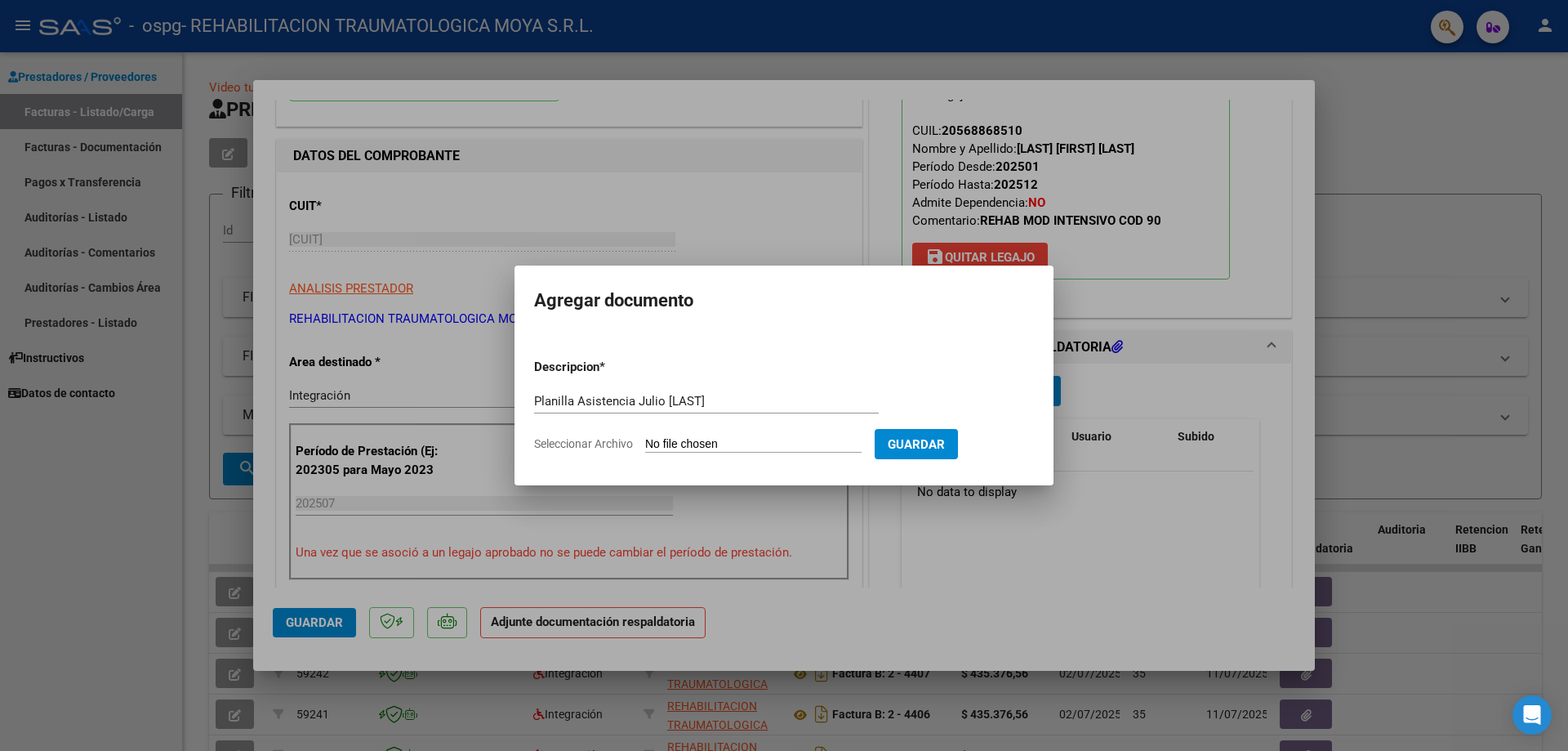 type on "C:\fakepath\Planilla Asistencia Julio [LAST].pdf" 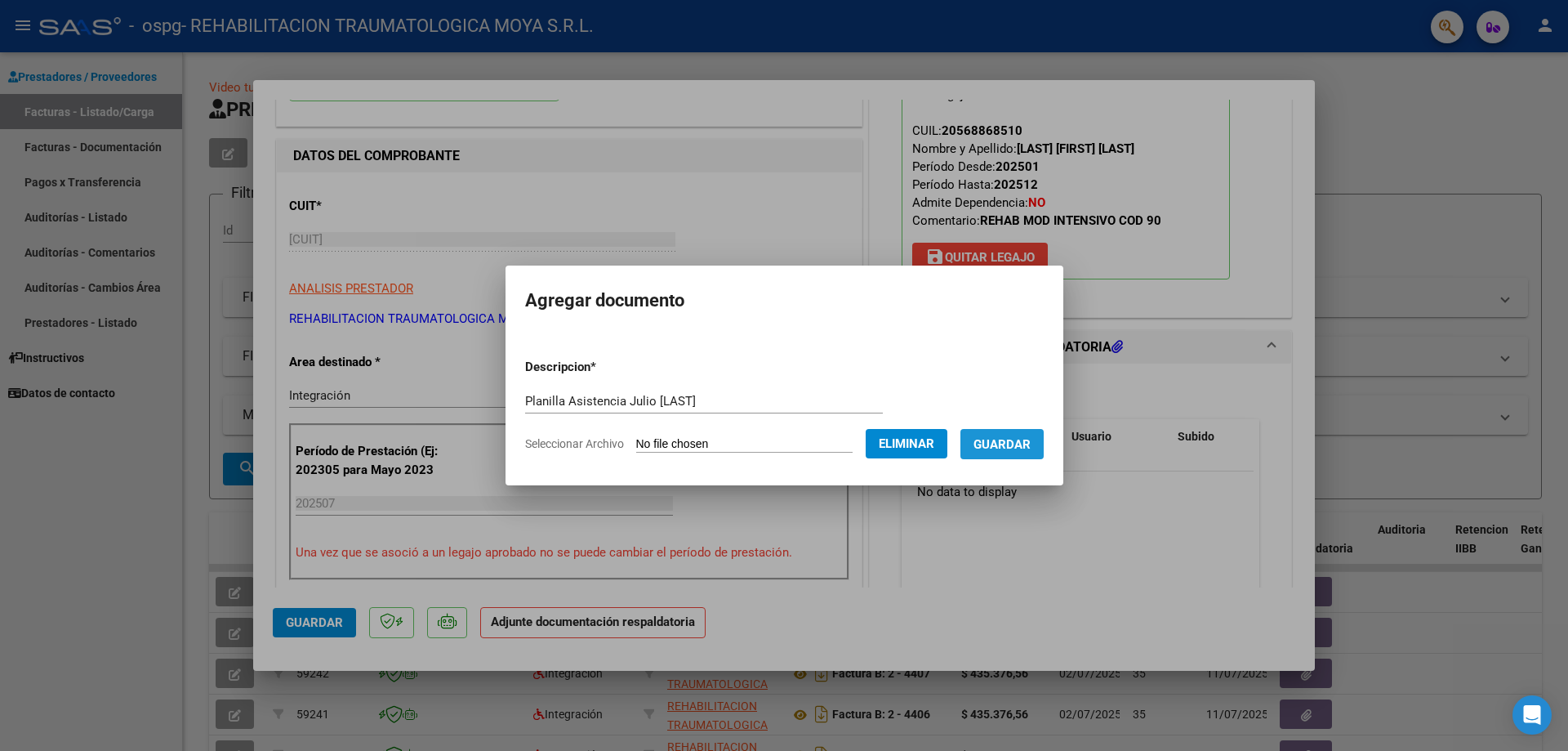 click on "Guardar" at bounding box center [1002, 445] 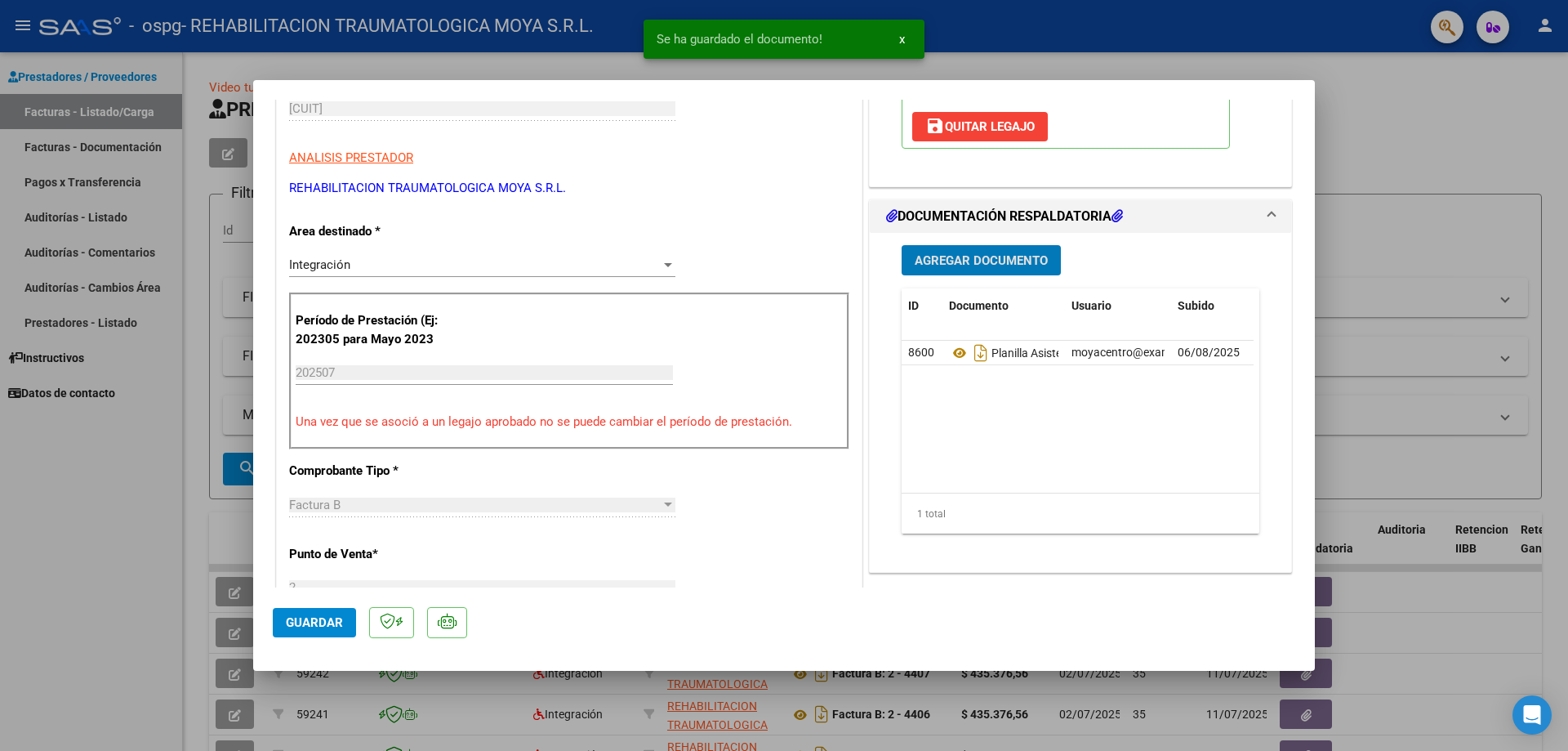 scroll, scrollTop: 654, scrollLeft: 0, axis: vertical 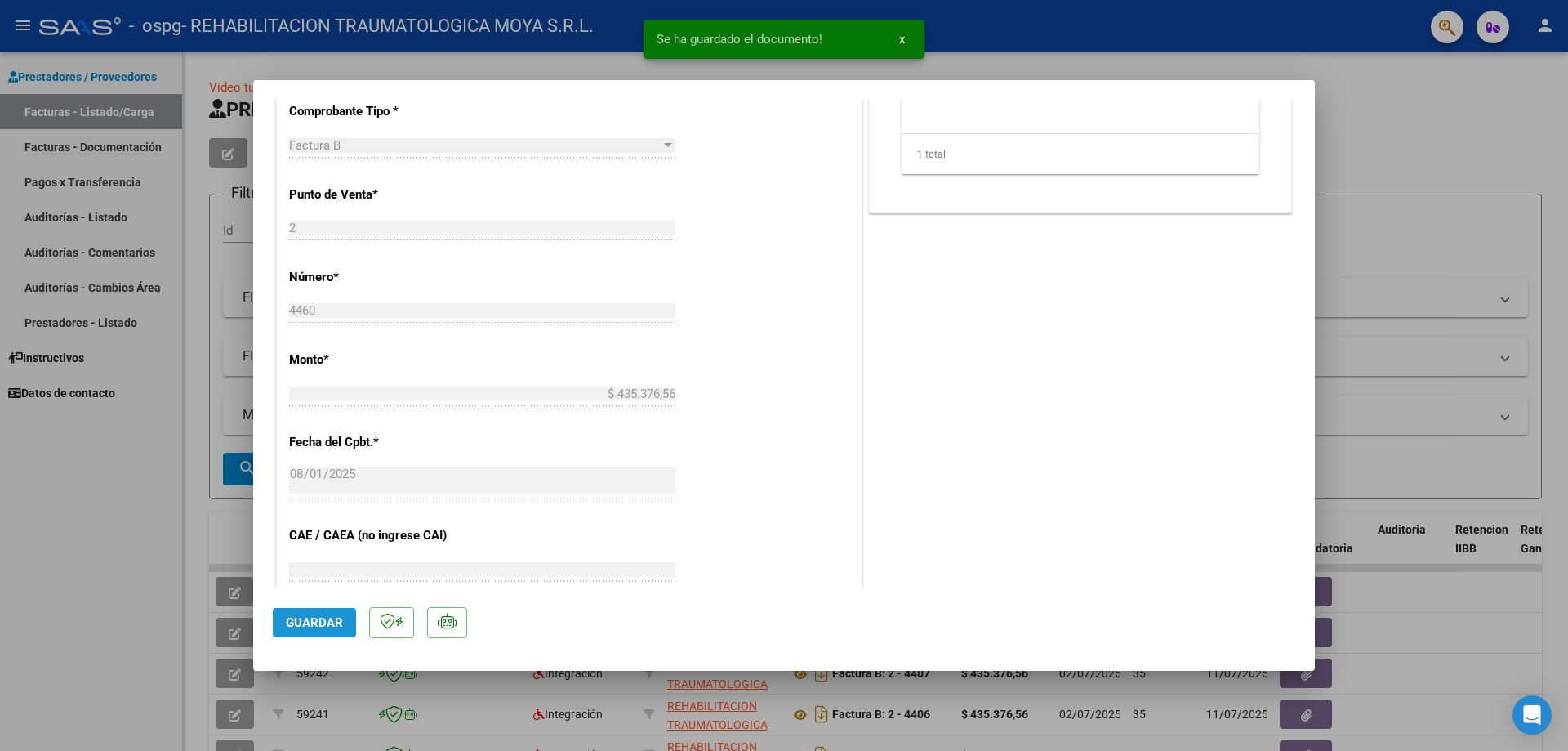 click on "Guardar" 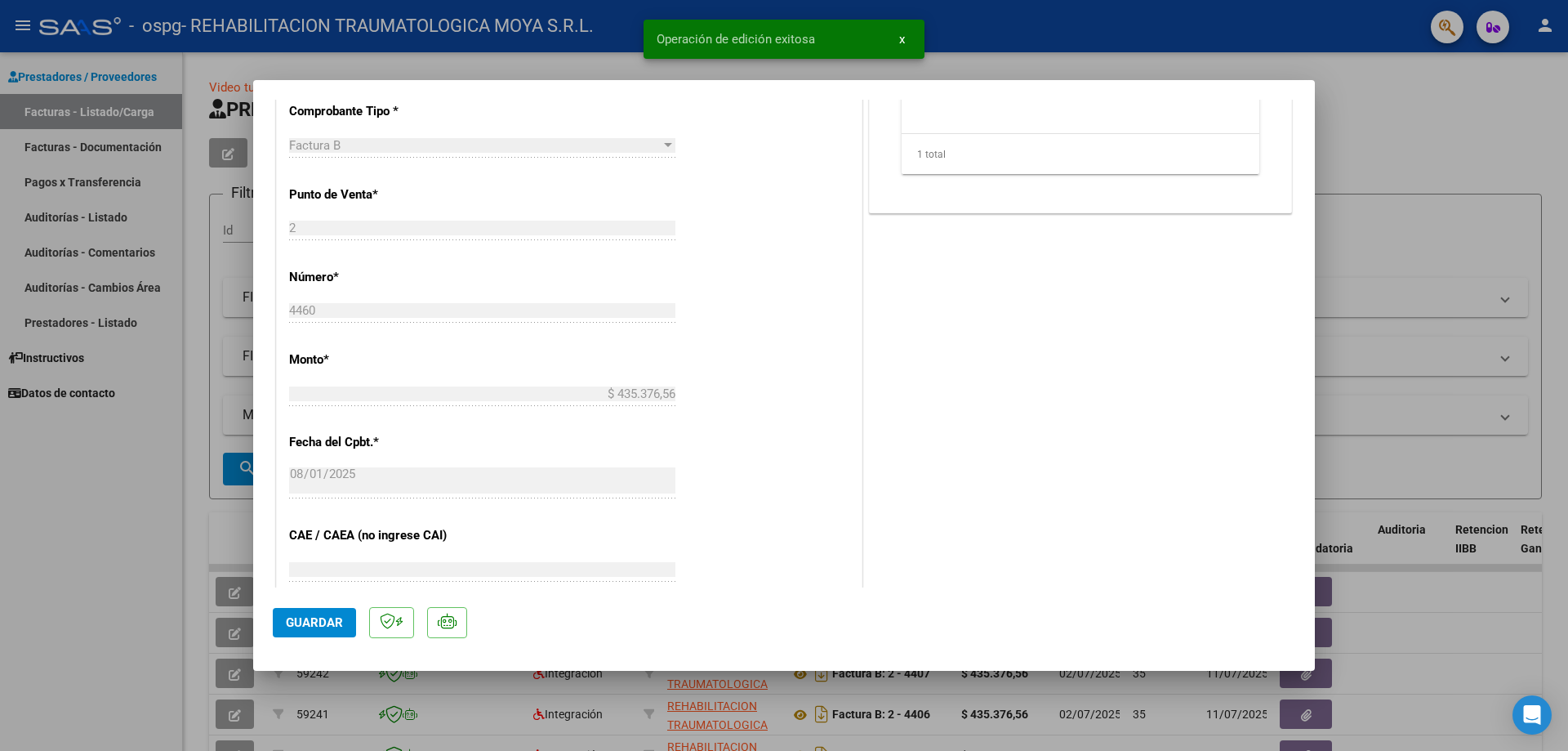 type 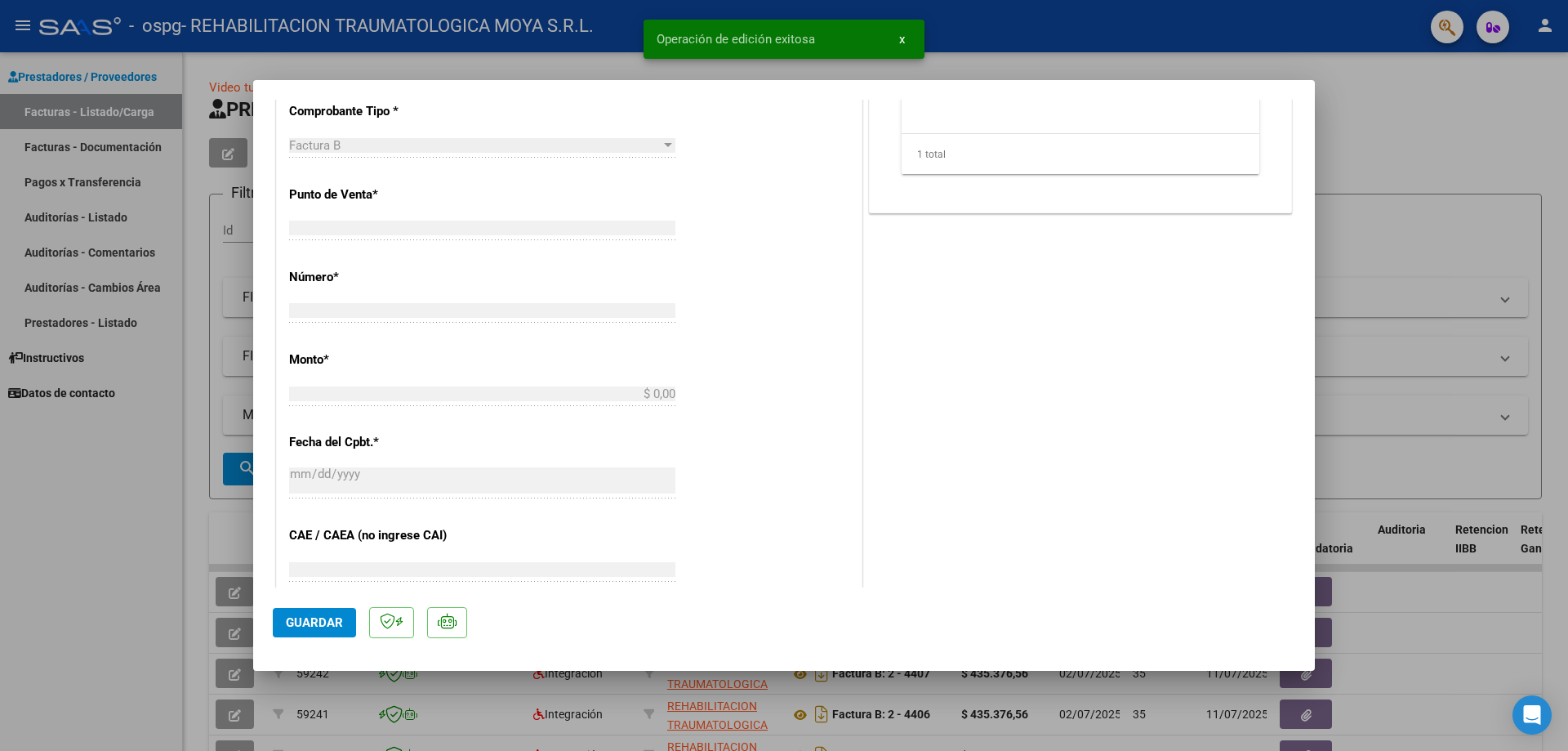 scroll, scrollTop: 620, scrollLeft: 0, axis: vertical 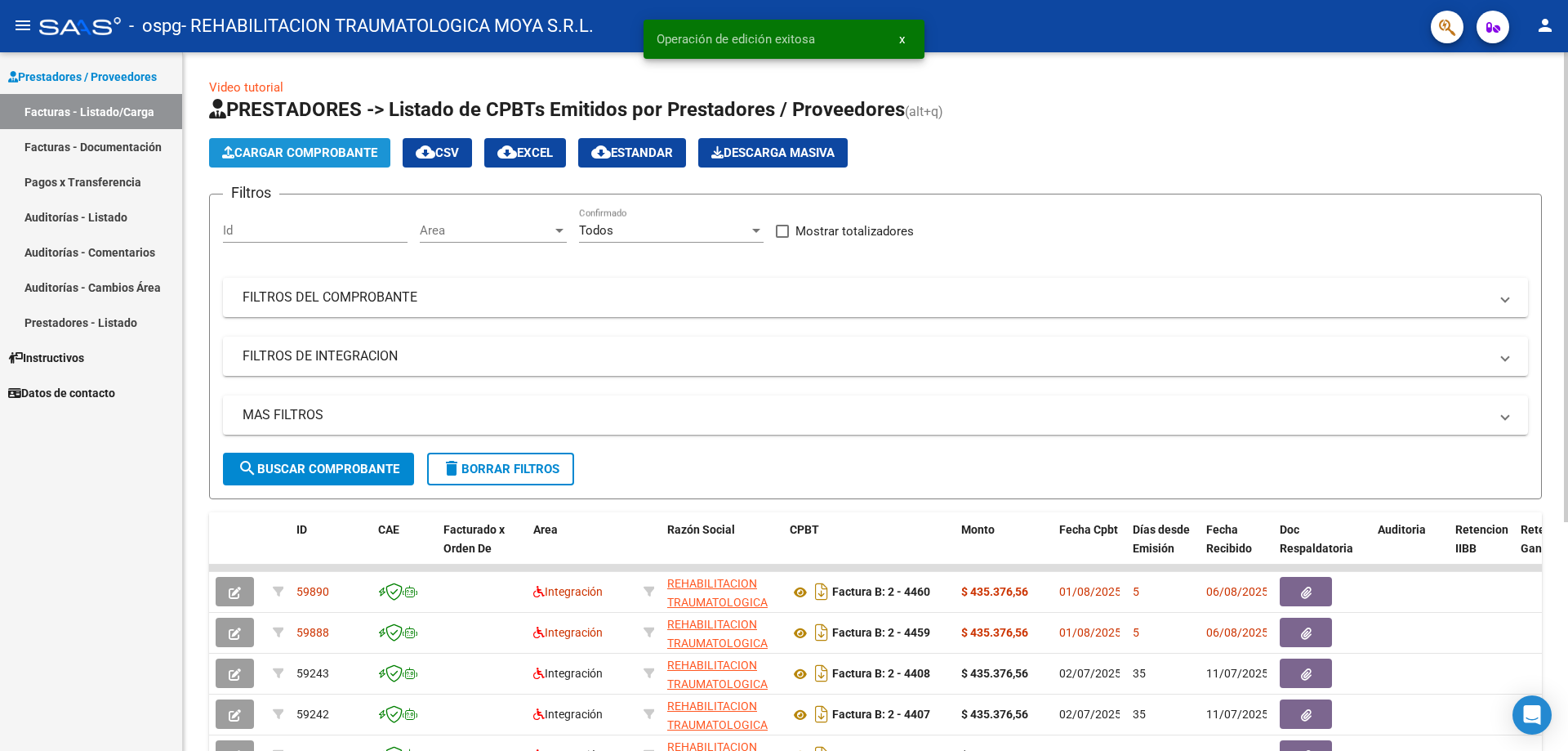 click on "Cargar Comprobante" 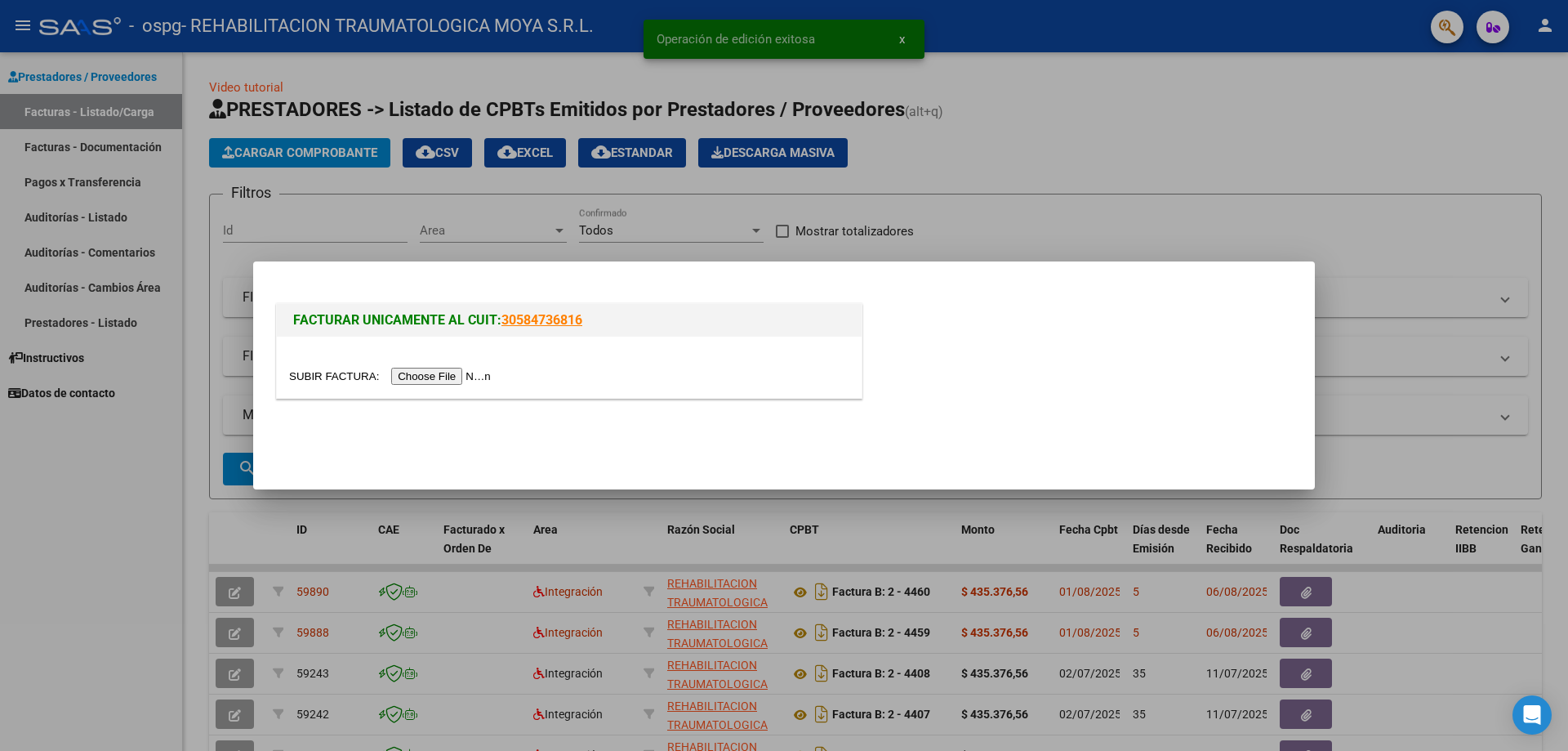 click at bounding box center [392, 376] 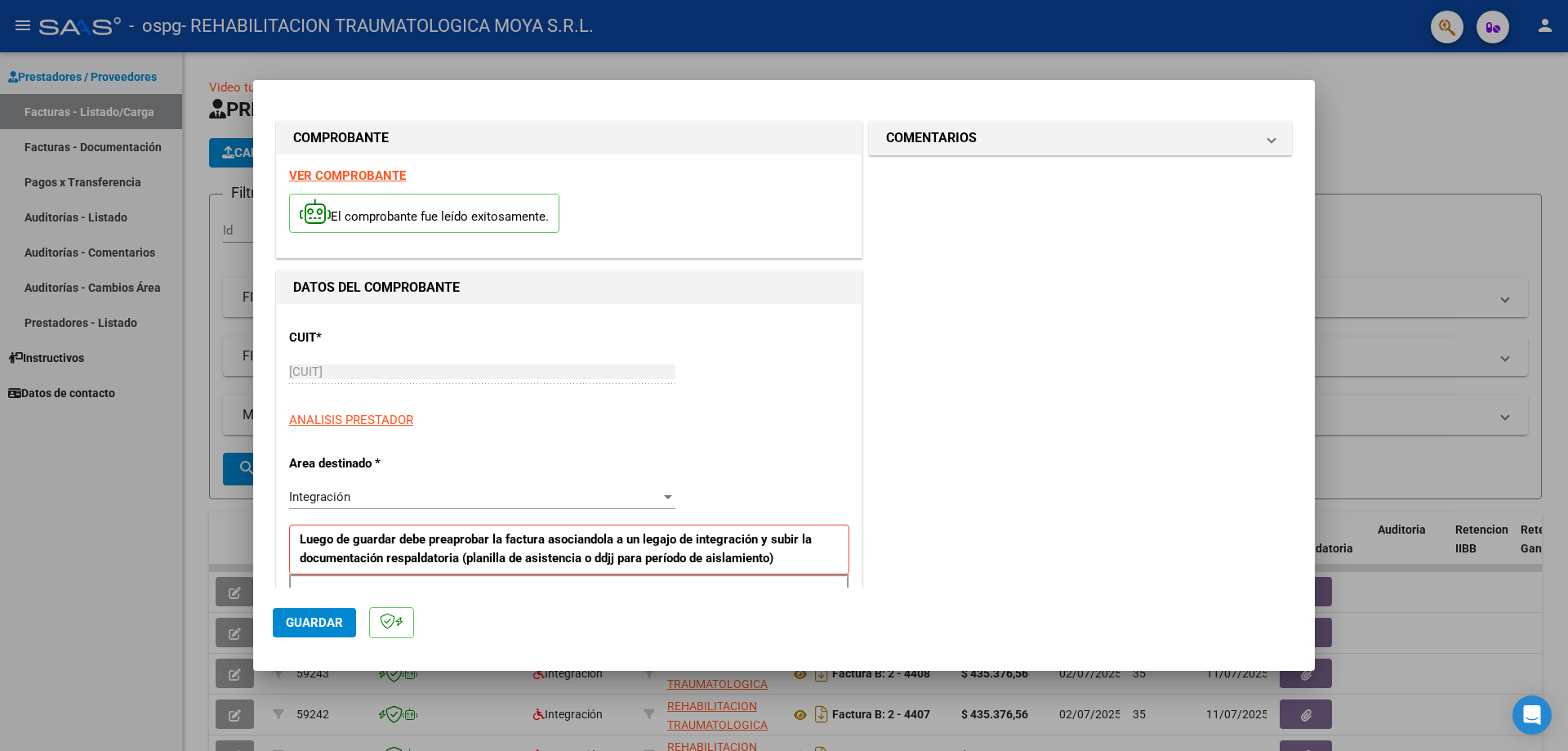 click on "COMPROBANTE VER COMPROBANTE          El comprobante fue leído exitosamente.  DATOS DEL COMPROBANTE CUIT  *   [CUIT] Ingresar CUIT  ANALISIS PRESTADOR  Area destinado * Integración Seleccionar Area Luego de guardar debe preaprobar la factura asociandola a un legajo de integración y subir la documentación respaldatoria (planilla de asistencia o ddjj para período de aislamiento)  Período de Prestación (Ej: 202305 para Mayo 2023    Ingrese el Período de Prestación como indica el ejemplo   Comprobante Tipo * Factura B Seleccionar Tipo Punto de Venta  *   2 Ingresar el Nro.  Número  *   4461 Ingresar el Nro.  Monto  *   $ 435.376,56 Ingresar el monto  Fecha del Cpbt.  *   2025-08-01 Ingresar la fecha  CAE / CAEA (no ingrese CAI)    [CAE] Ingresar el CAE o CAEA (no ingrese CAI)  Fecha de Vencimiento    Ingresar la fecha  Ref. Externa    Ingresar la ref.  N° Liquidación    Ingresar el N° Liquidación  COMENTARIOS Comentarios del Prestador / Gerenciador:" at bounding box center (784, 803) 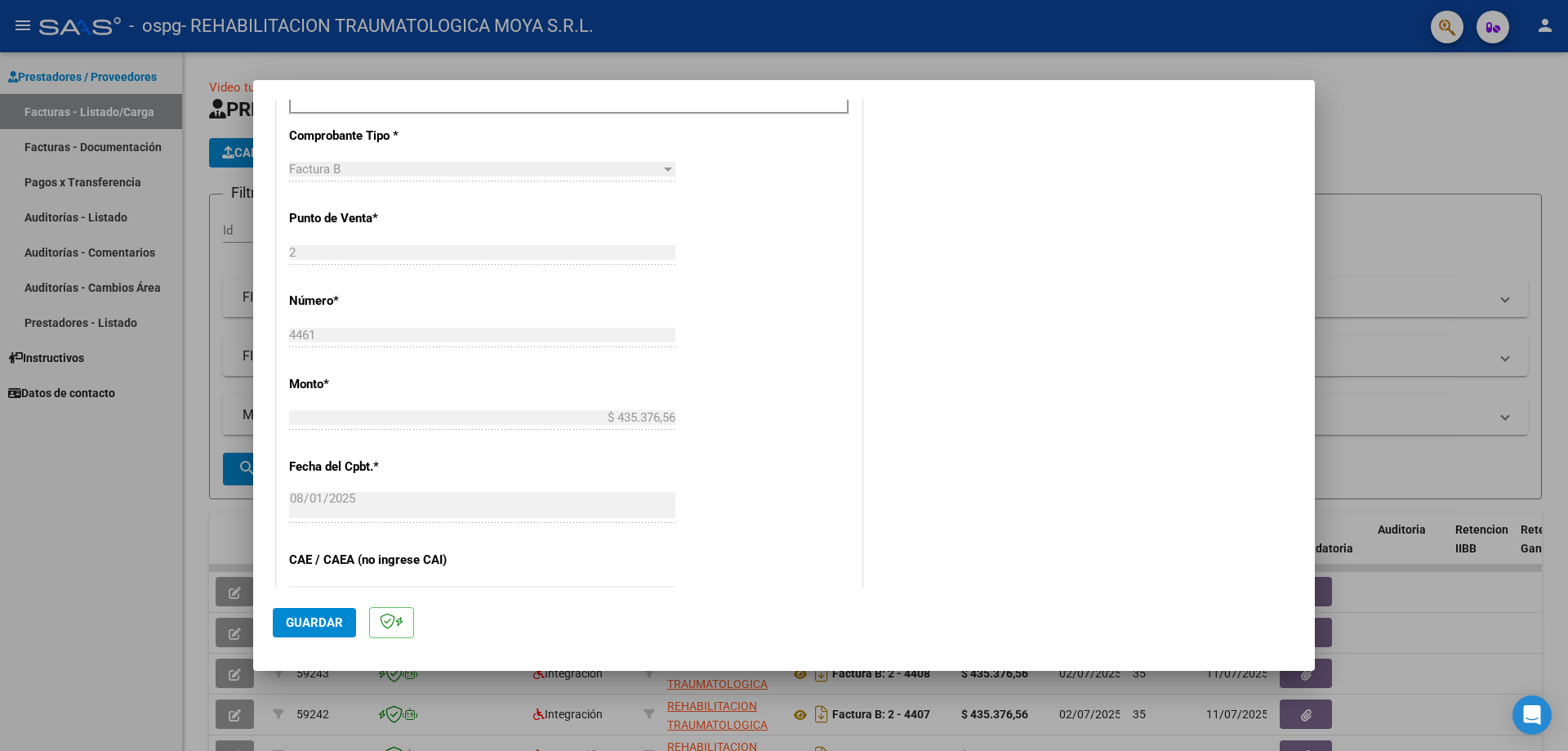 scroll, scrollTop: 899, scrollLeft: 0, axis: vertical 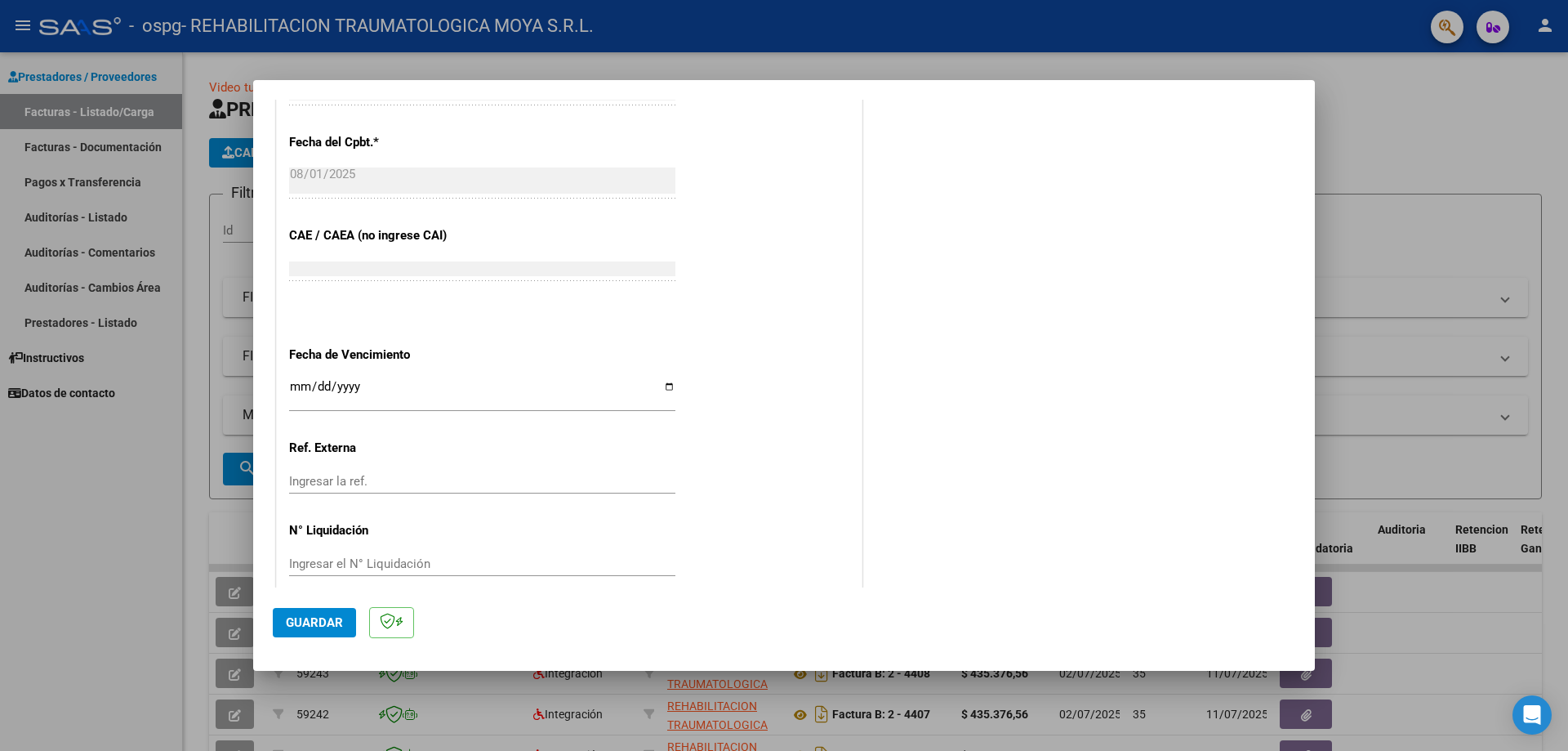 click on "Ingresar la fecha" at bounding box center (482, 393) 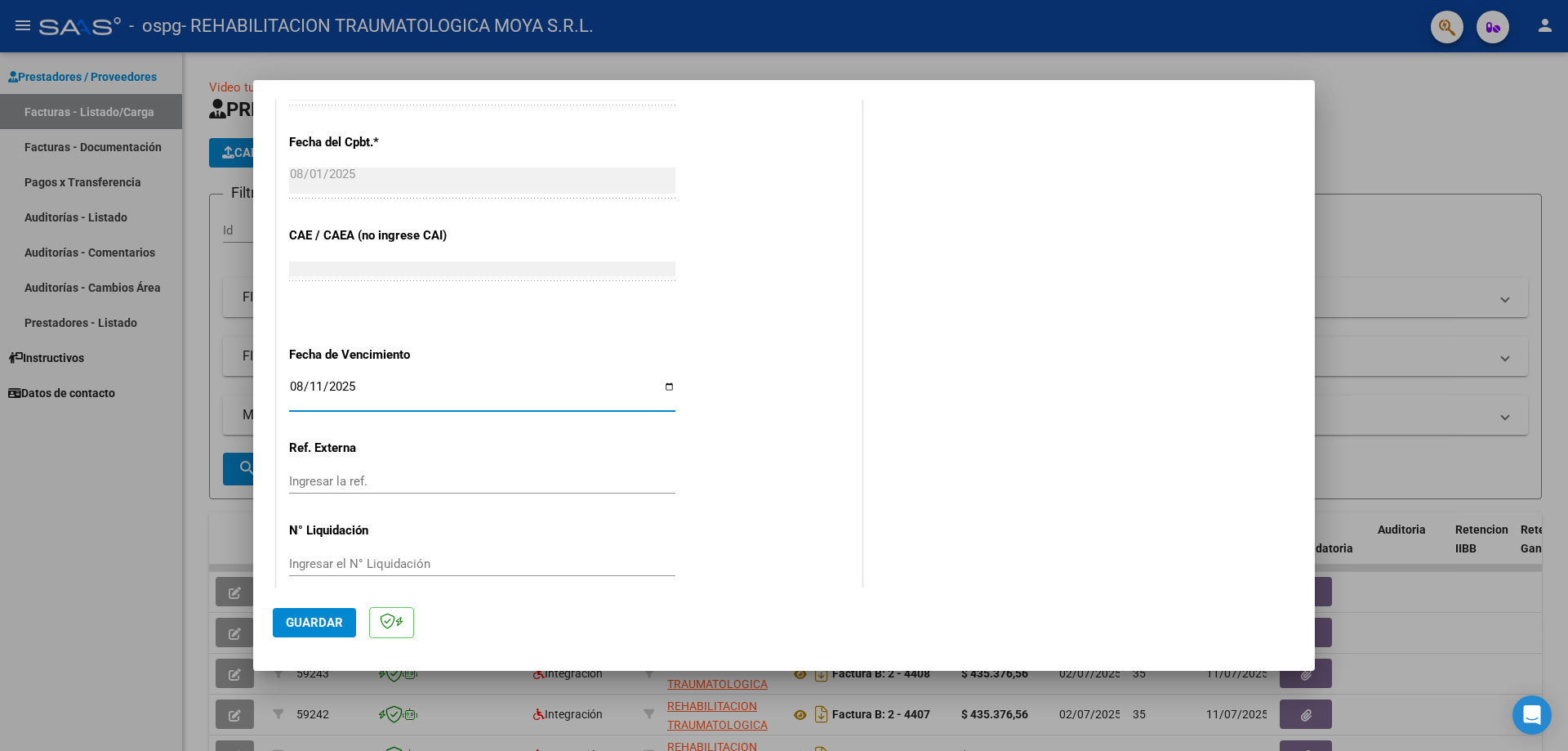 type on "2025-08-11" 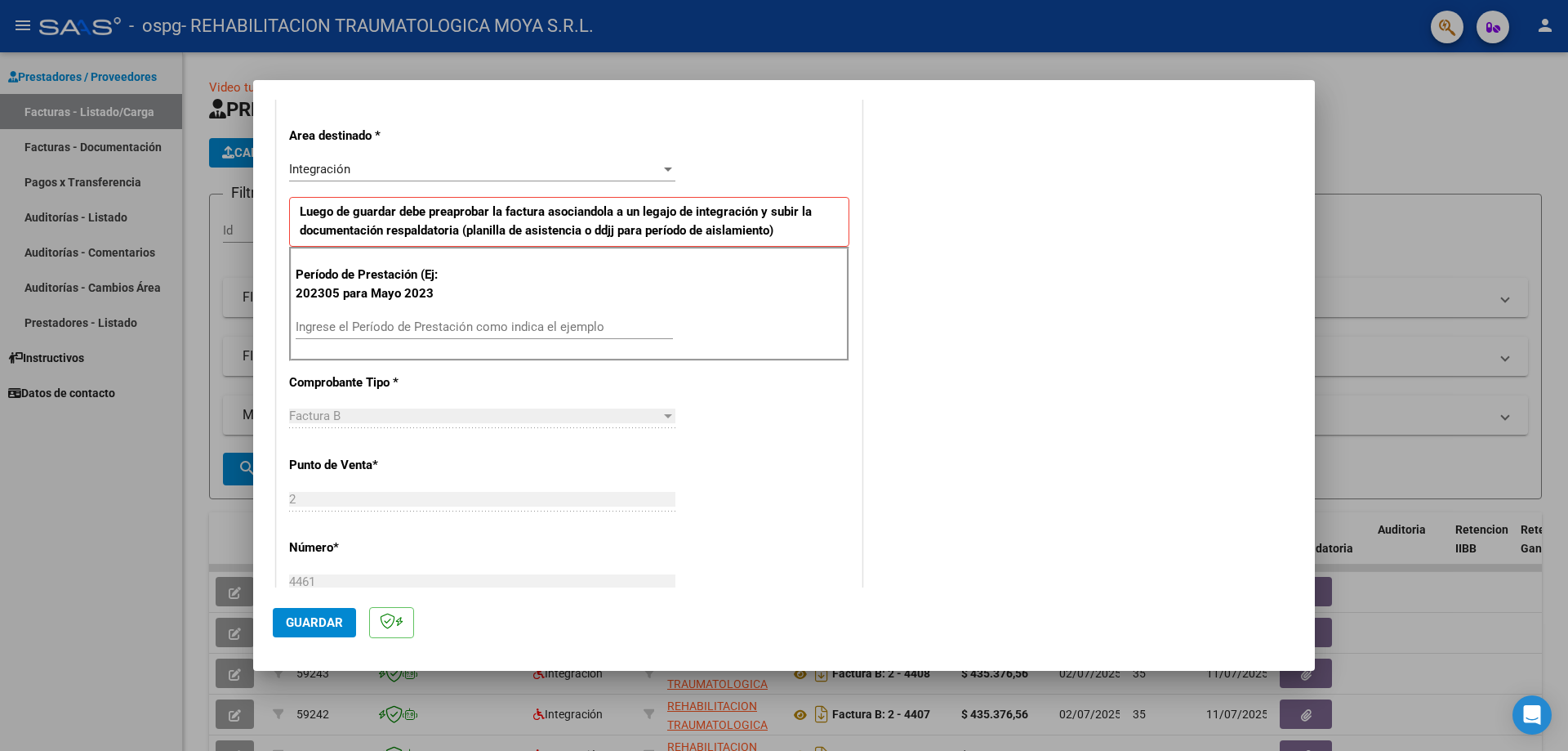 scroll, scrollTop: 327, scrollLeft: 0, axis: vertical 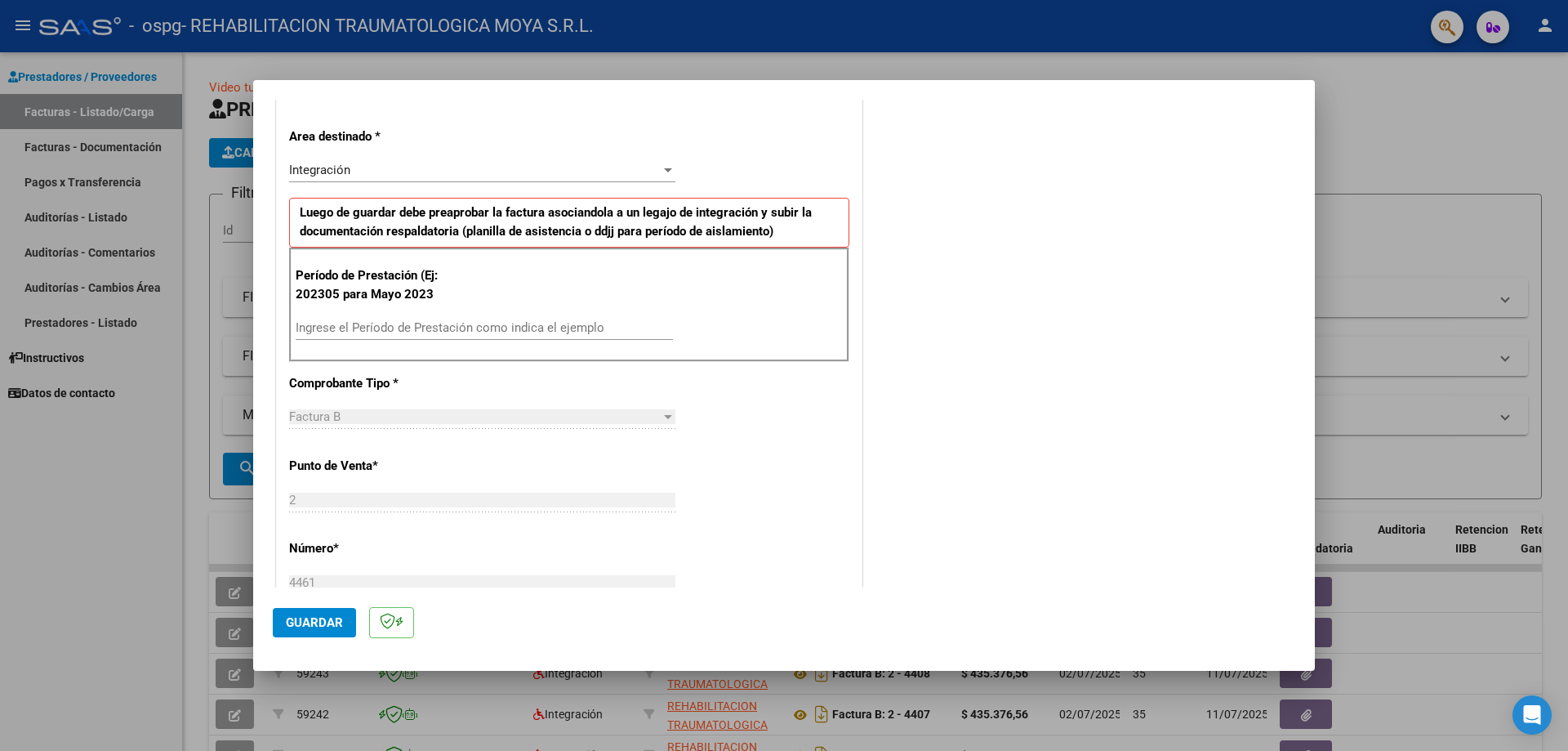 click on "Ingrese el Período de Prestación como indica el ejemplo" at bounding box center (484, 328) 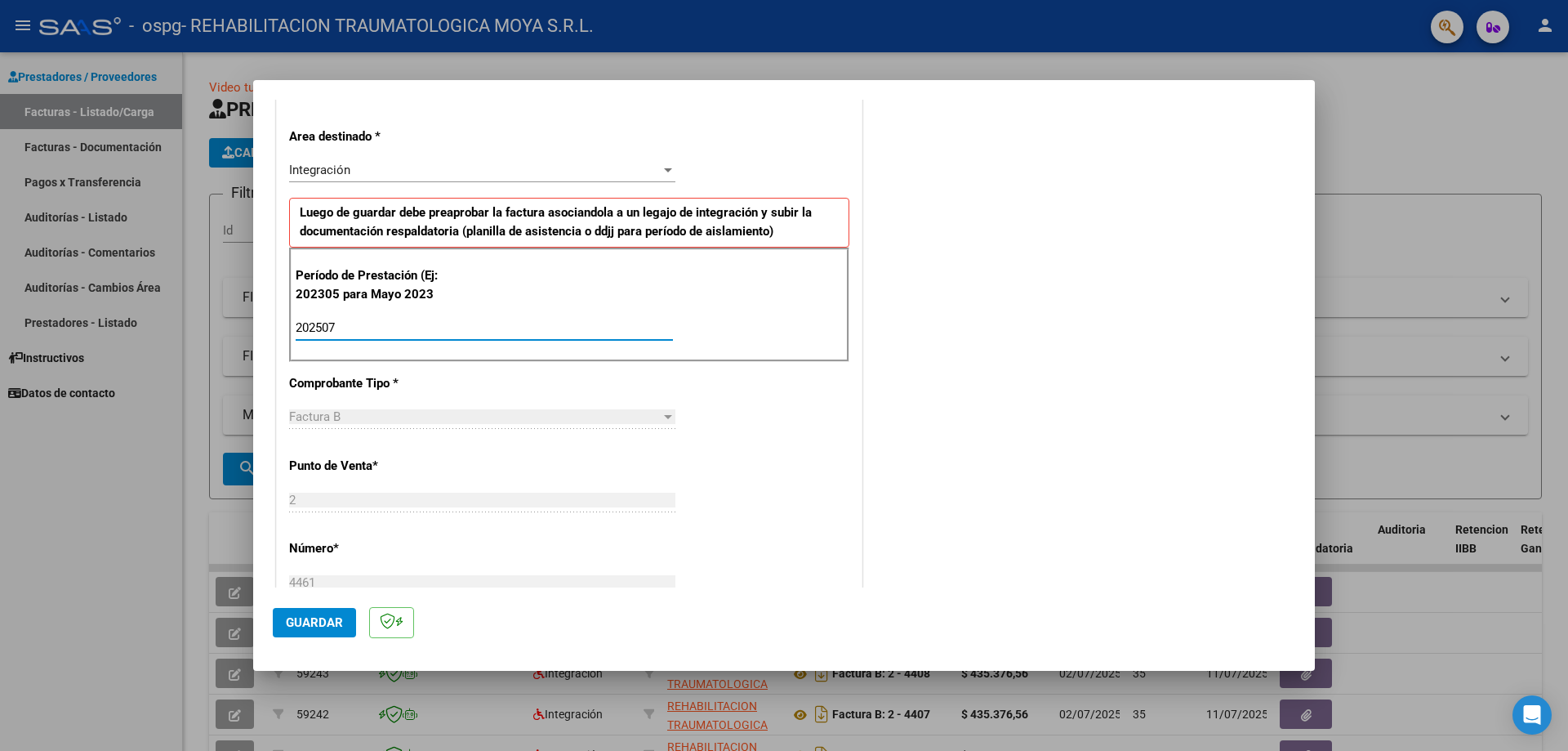 type on "202507" 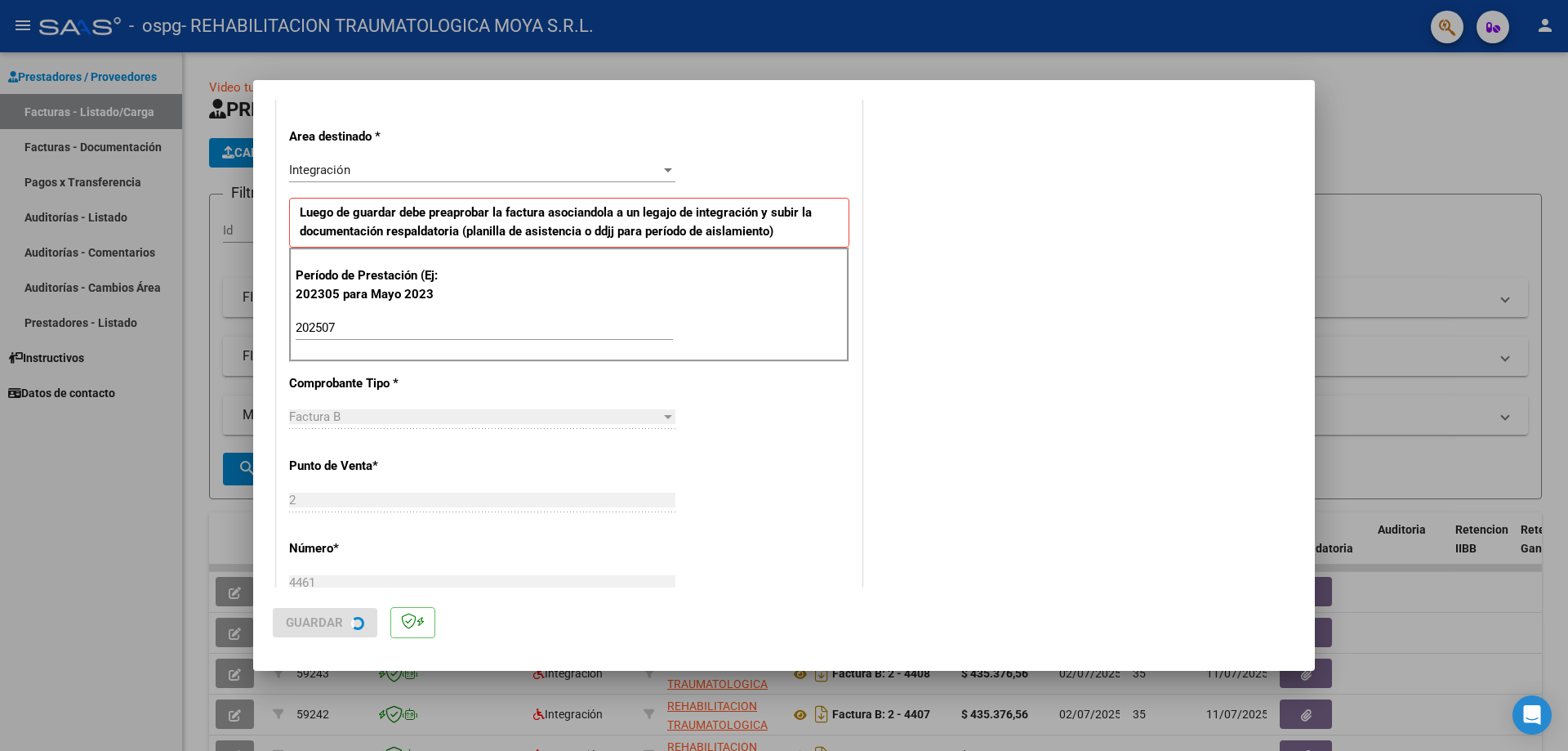 scroll, scrollTop: 0, scrollLeft: 0, axis: both 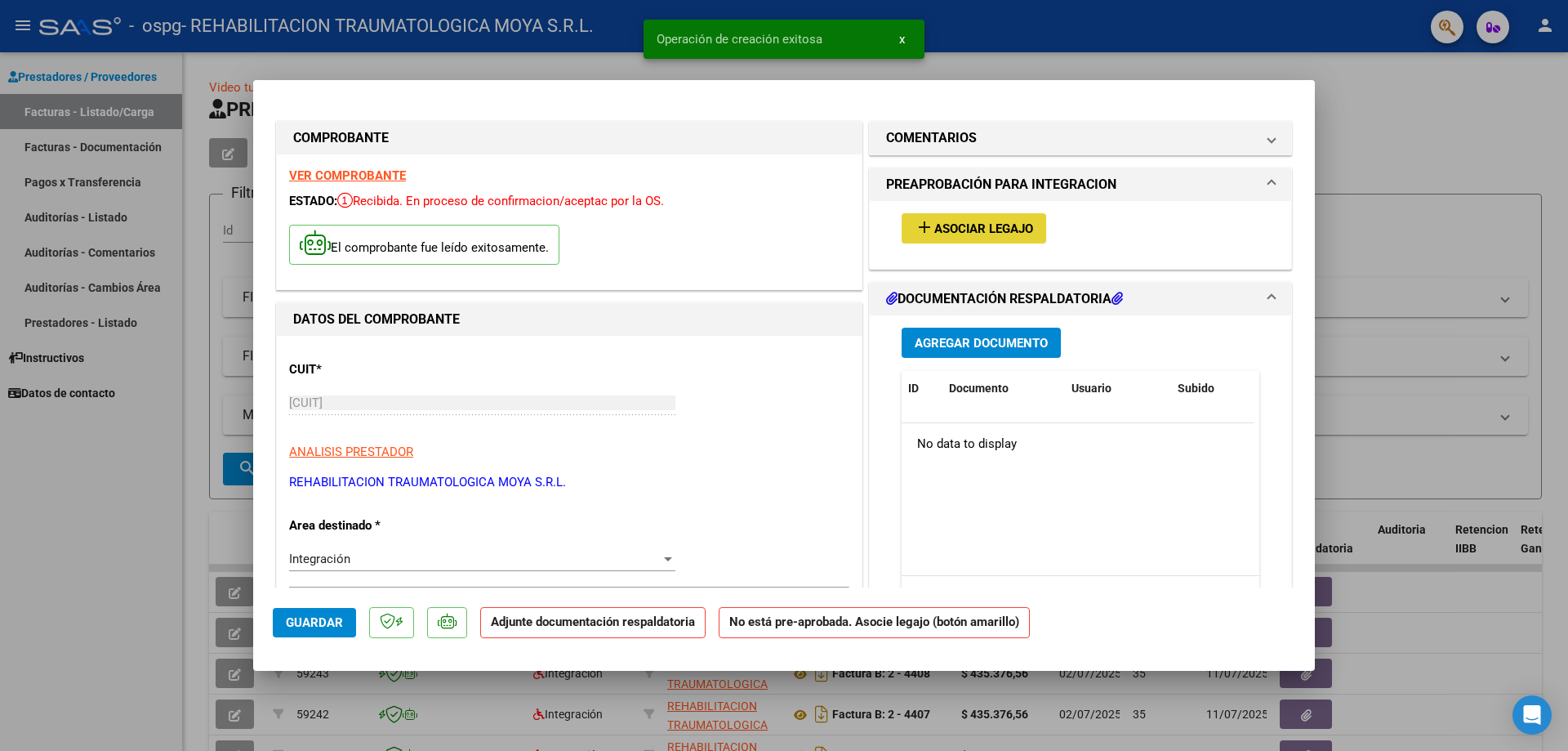 click on "Asociar Legajo" at bounding box center (983, 229) 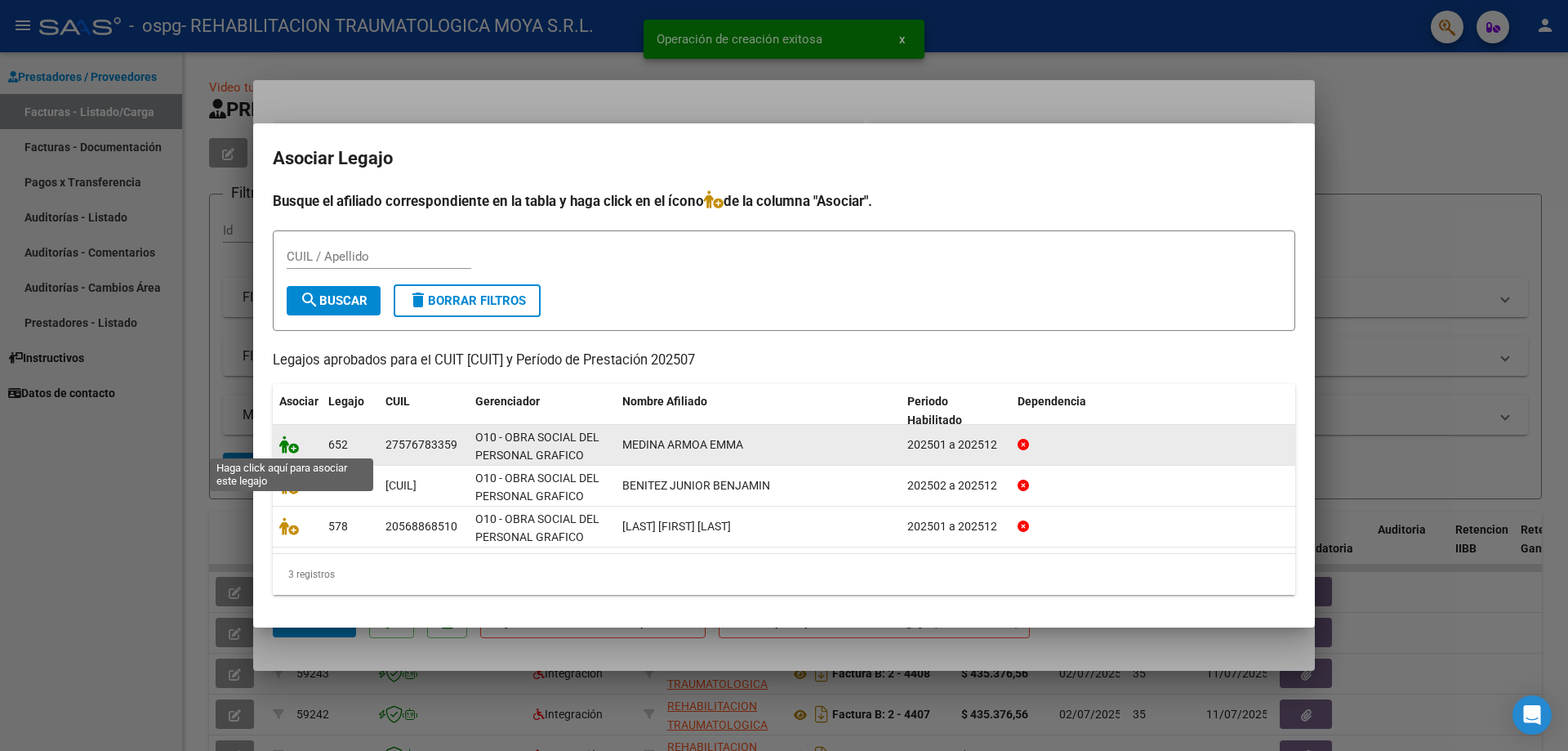 click 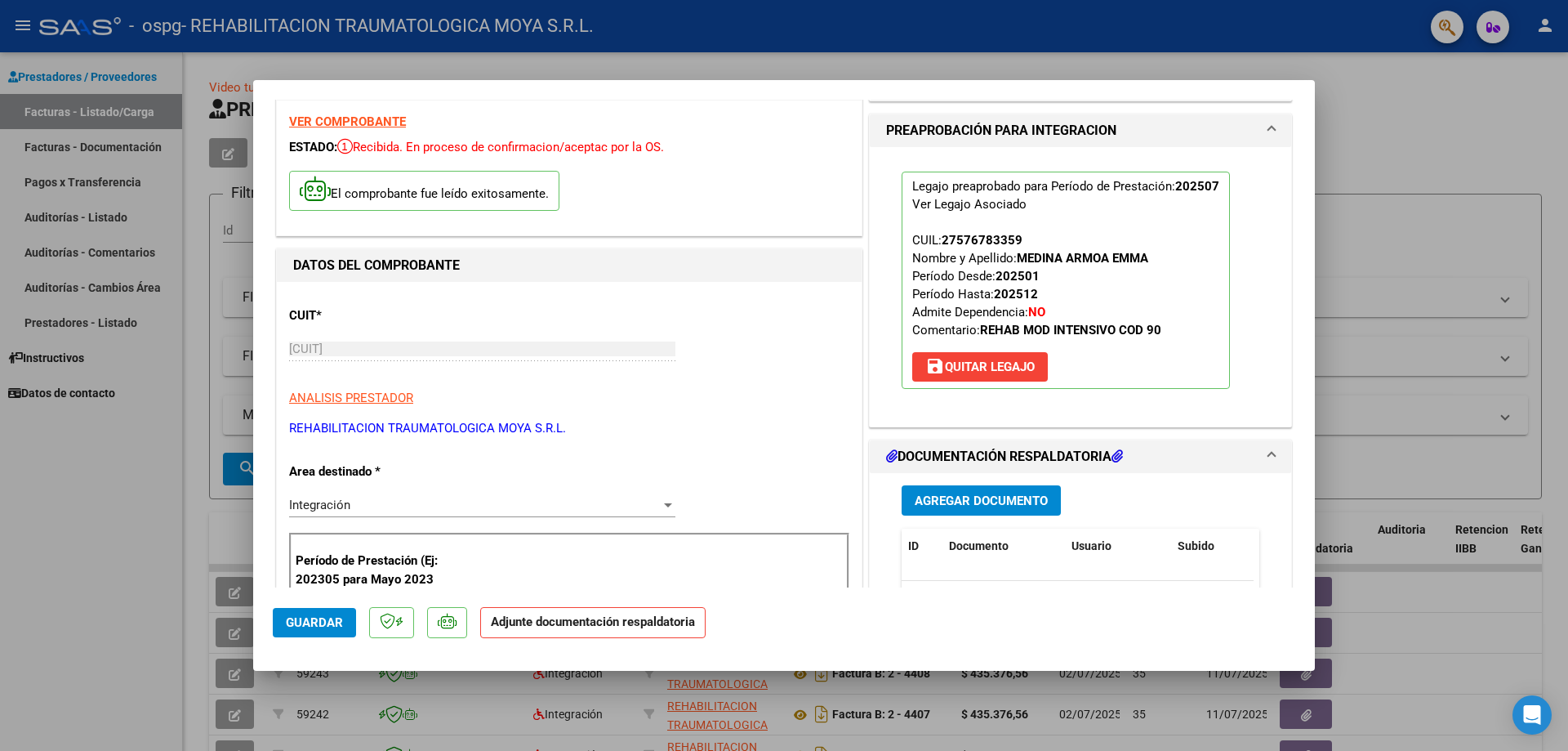 scroll, scrollTop: 245, scrollLeft: 0, axis: vertical 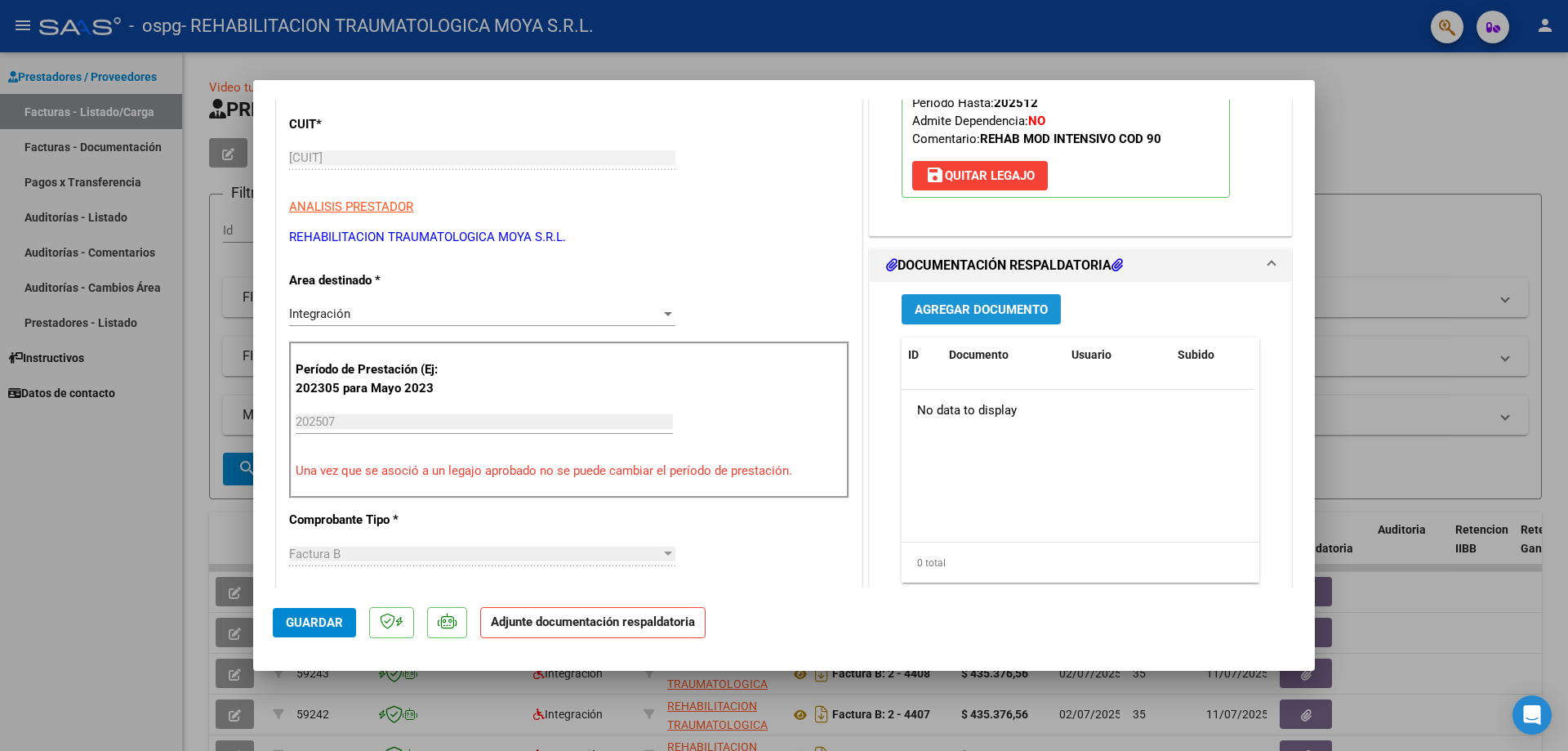 click on "Agregar Documento" at bounding box center (981, 310) 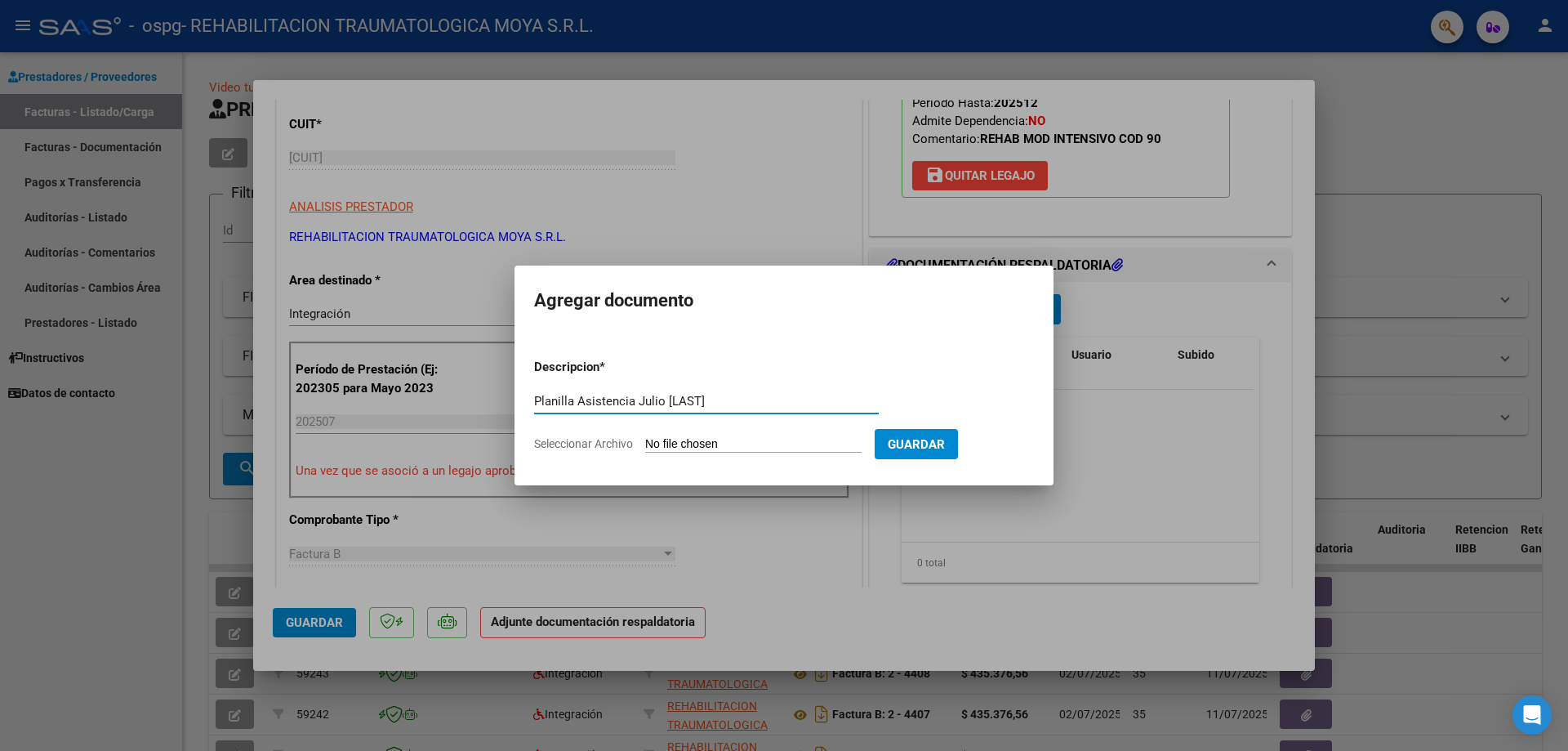 drag, startPoint x: 668, startPoint y: 401, endPoint x: 805, endPoint y: 401, distance: 137 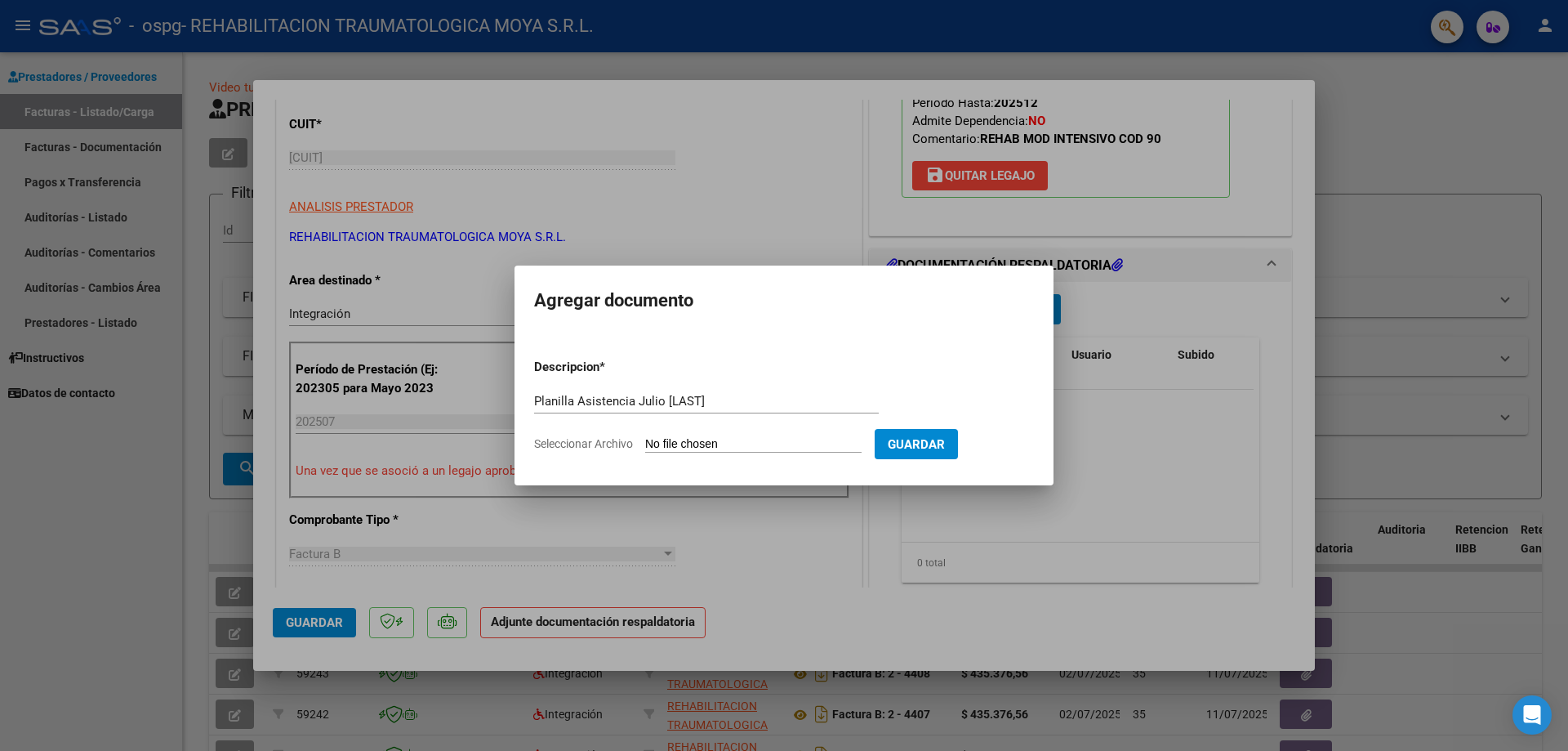 click on "Seleccionar Archivo" at bounding box center [753, 445] 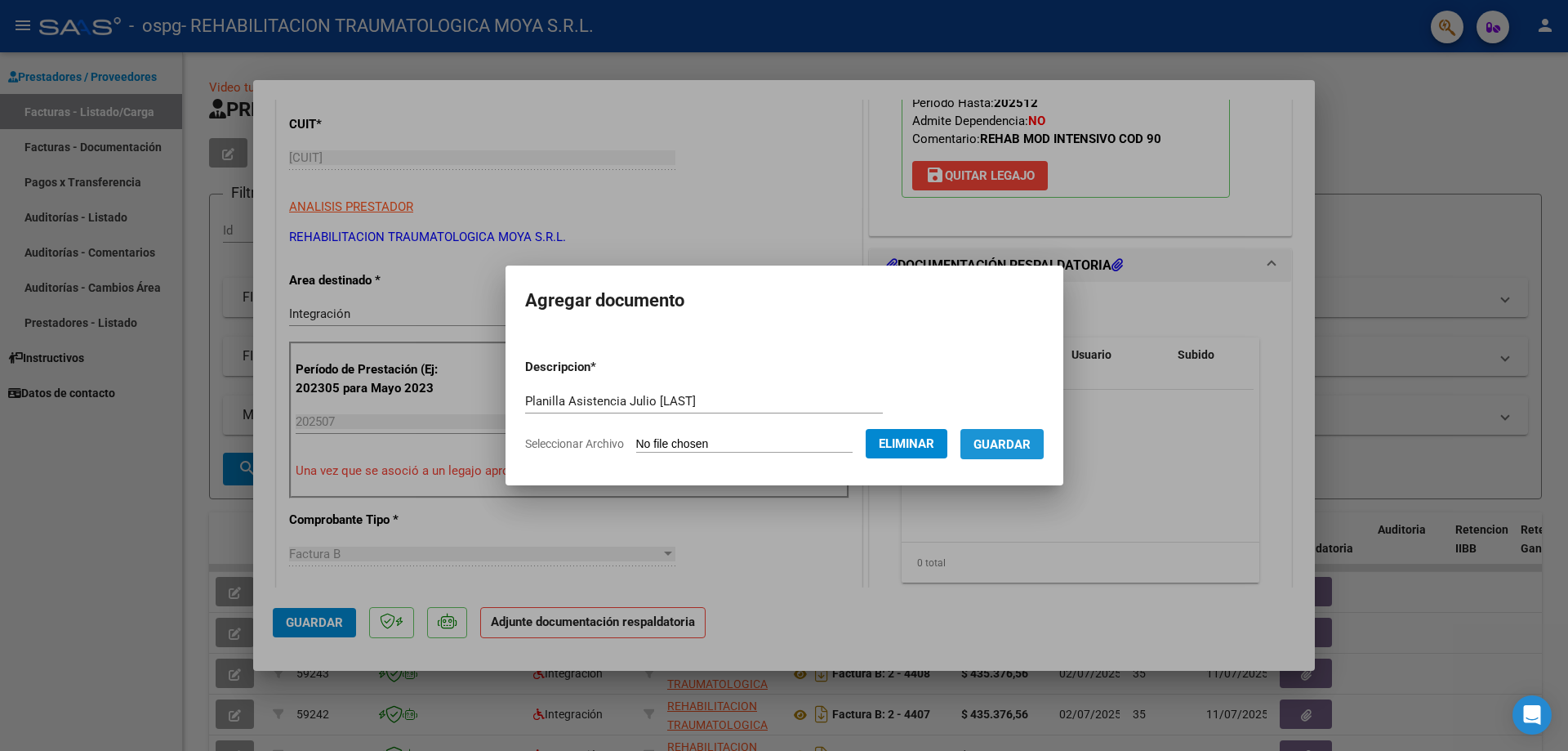 click on "Guardar" at bounding box center [1002, 445] 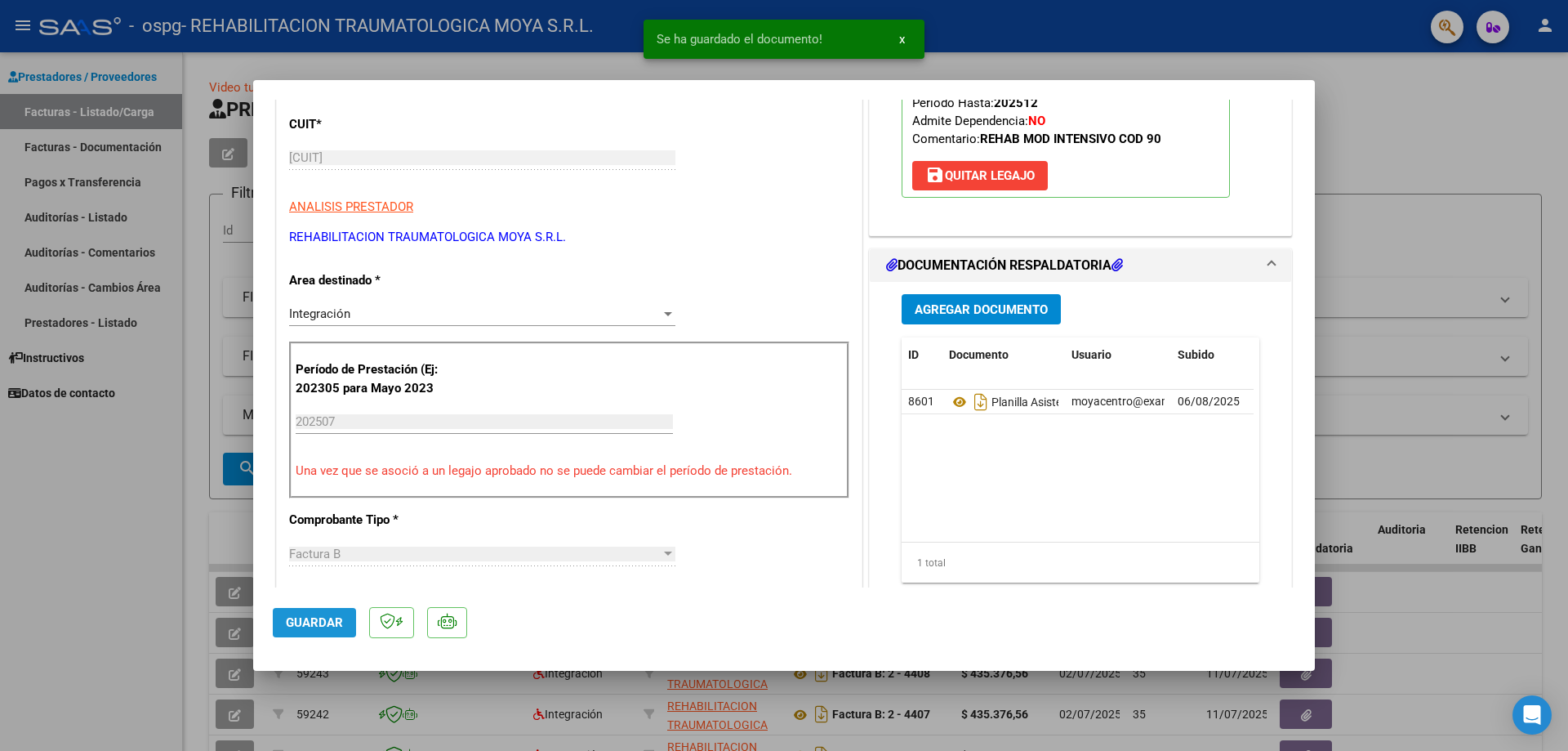 click on "Guardar" 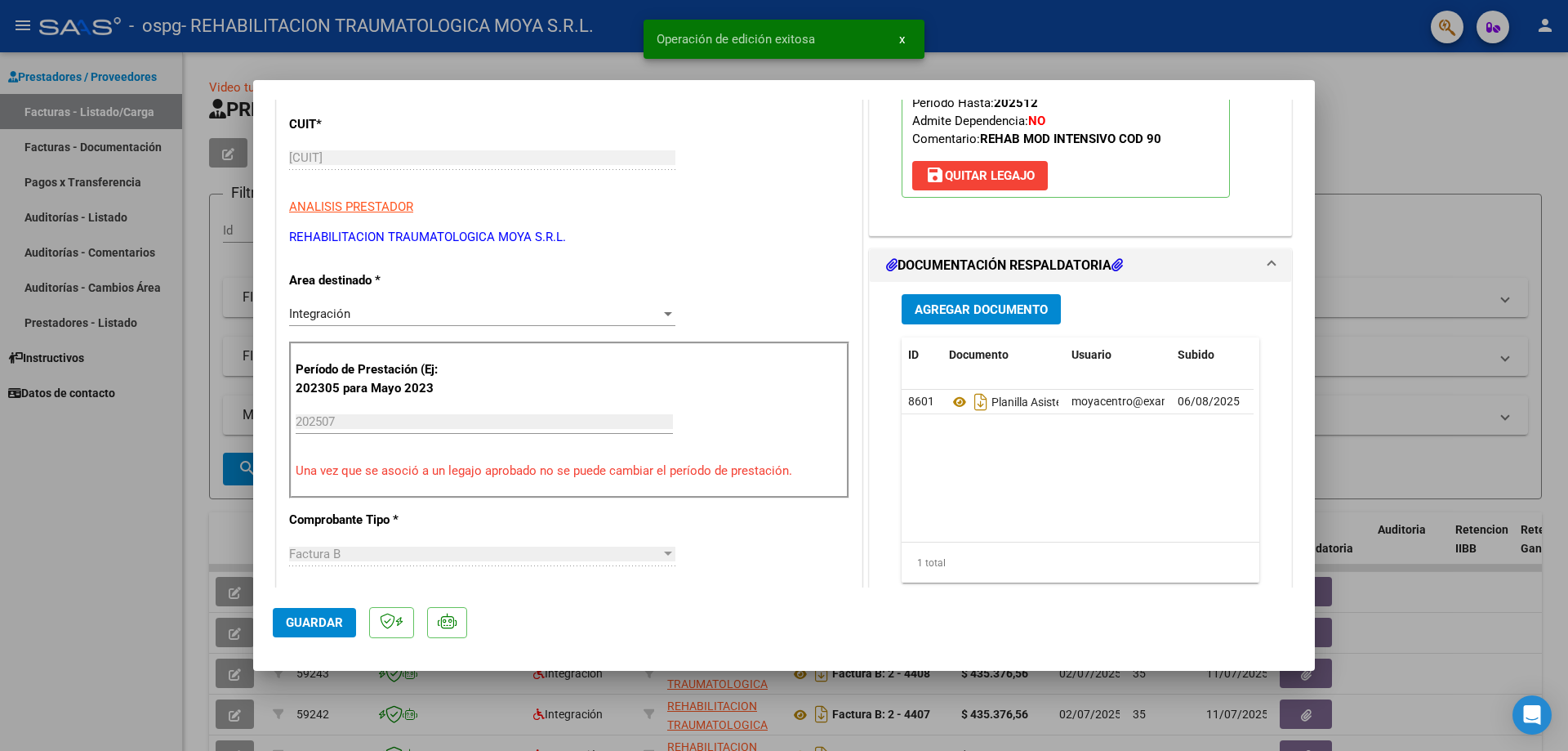 type 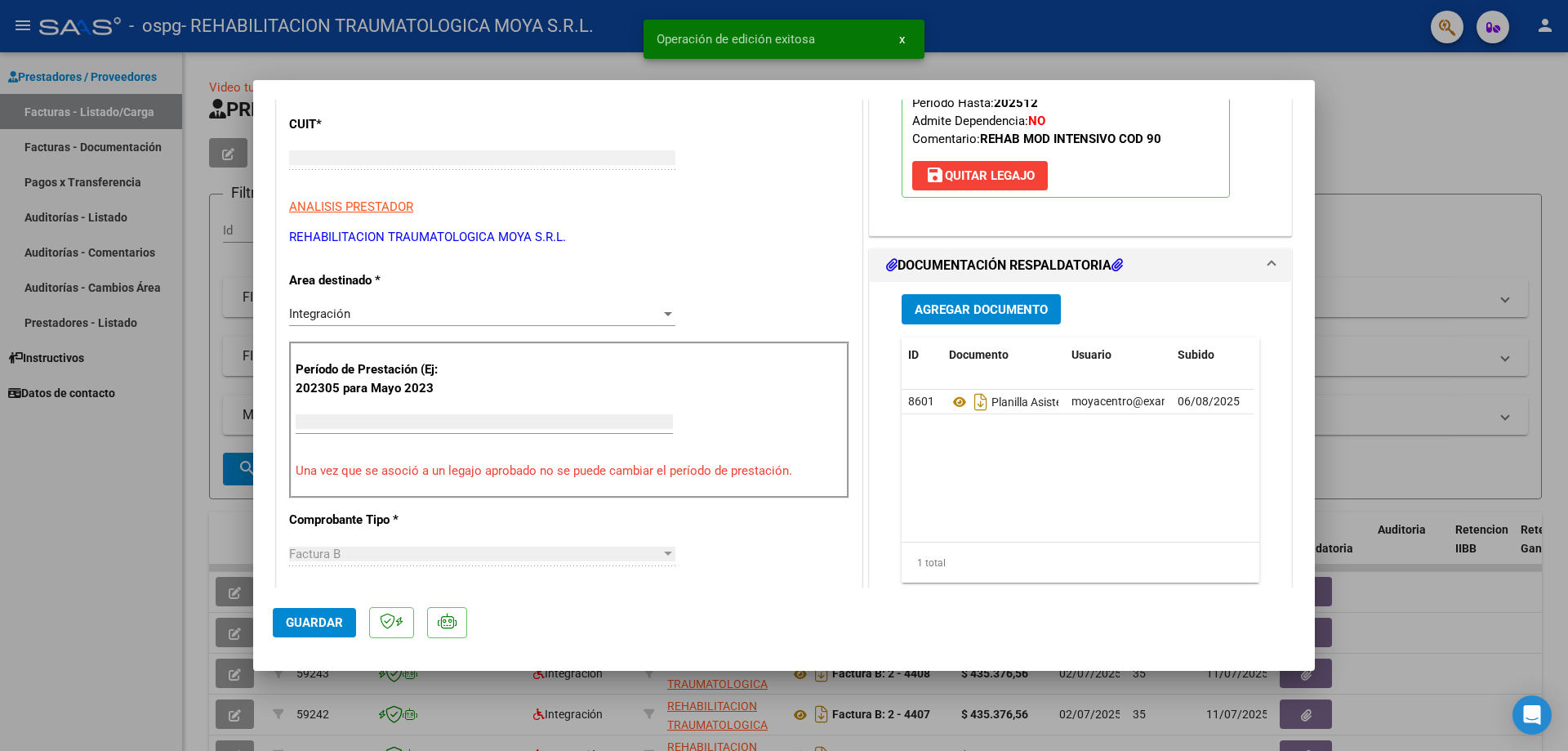 scroll, scrollTop: 0, scrollLeft: 0, axis: both 